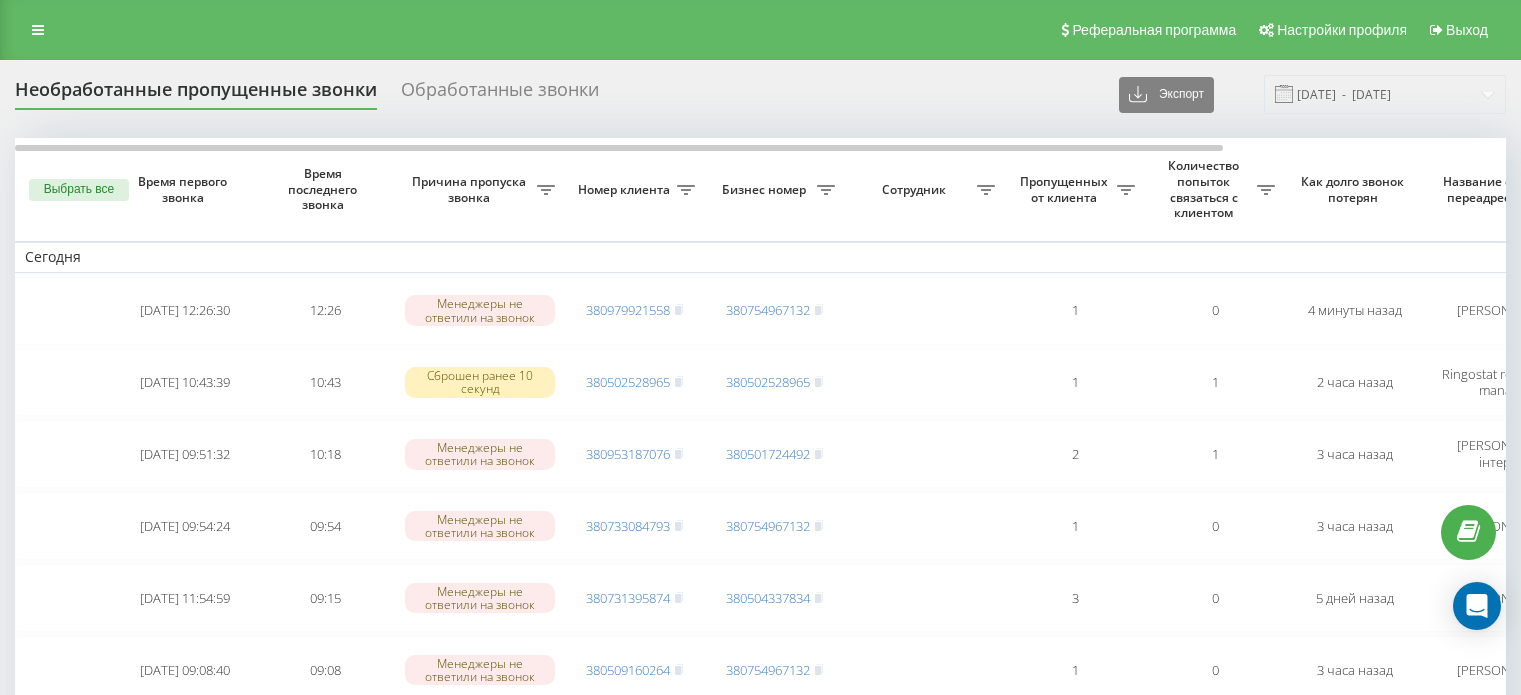 scroll, scrollTop: 0, scrollLeft: 0, axis: both 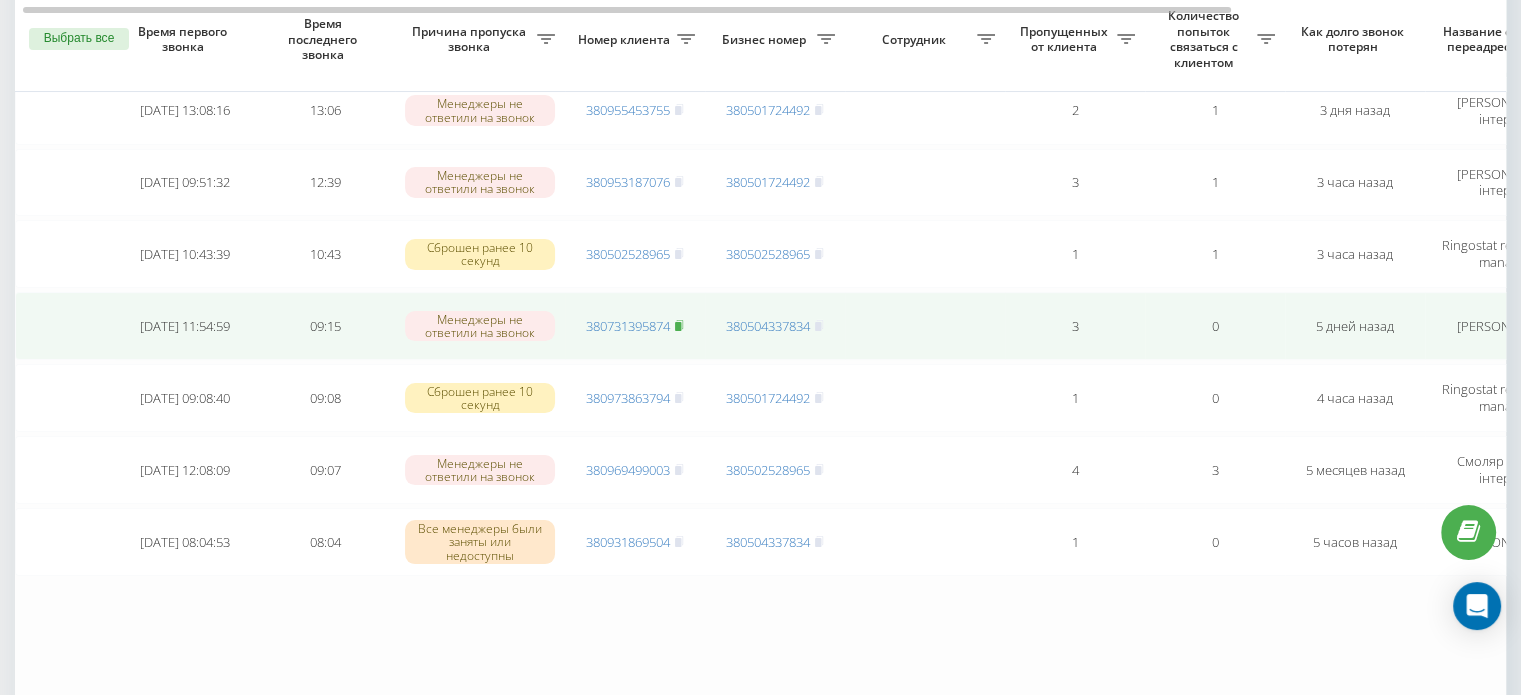 click 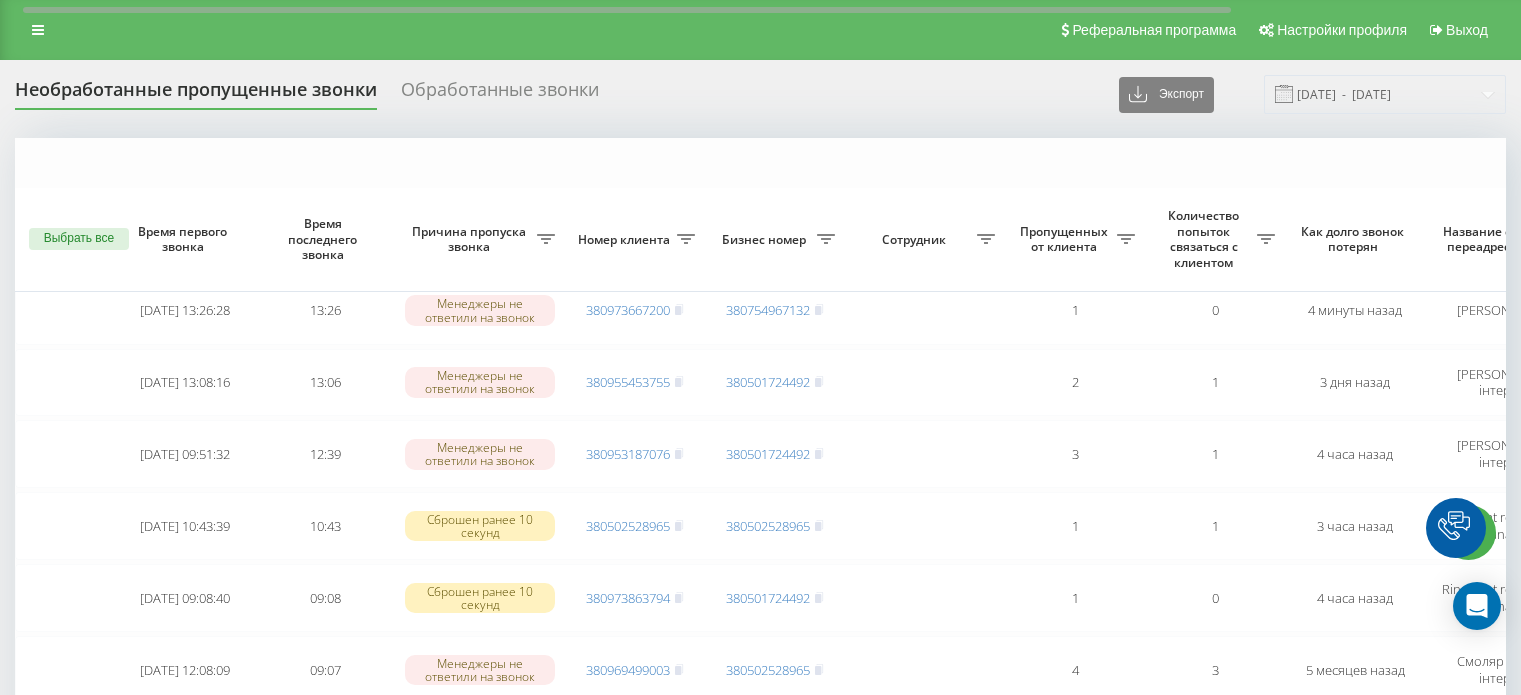 scroll, scrollTop: 200, scrollLeft: 0, axis: vertical 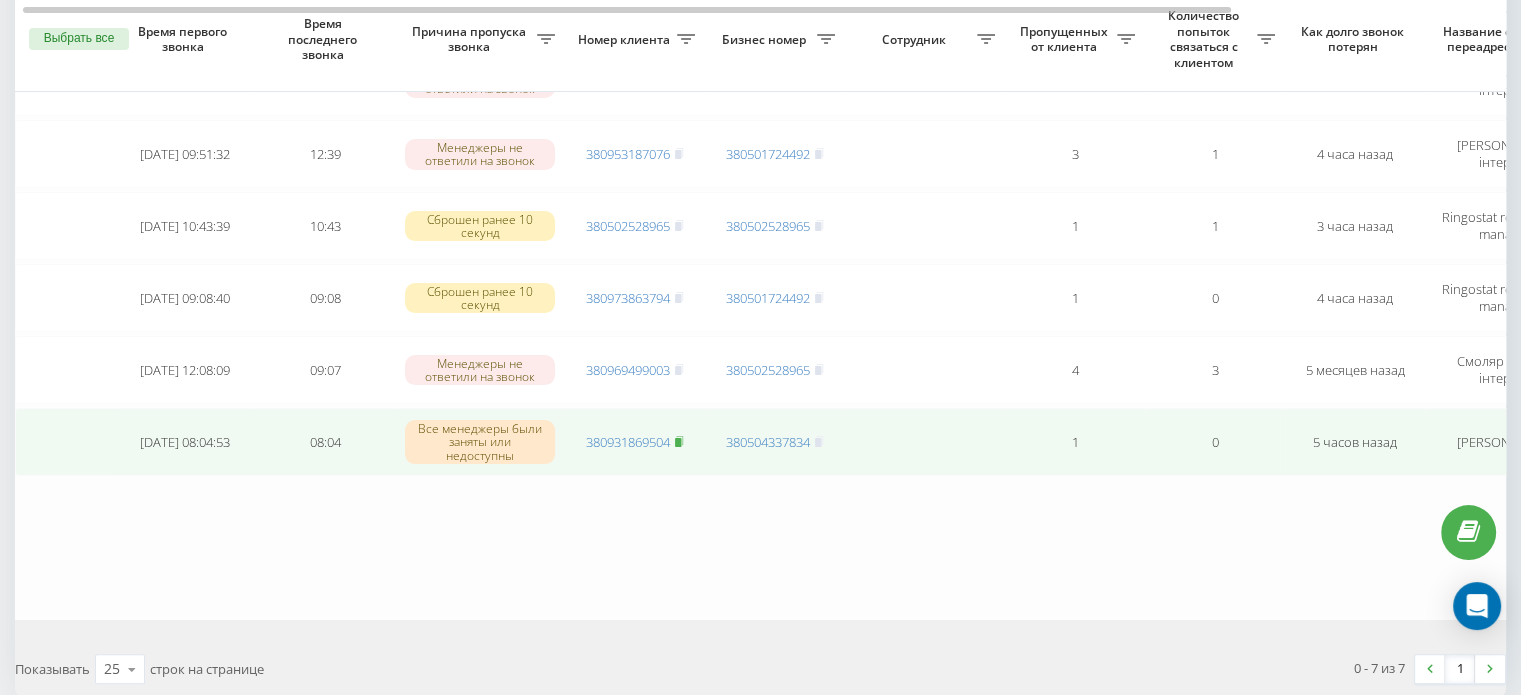 click 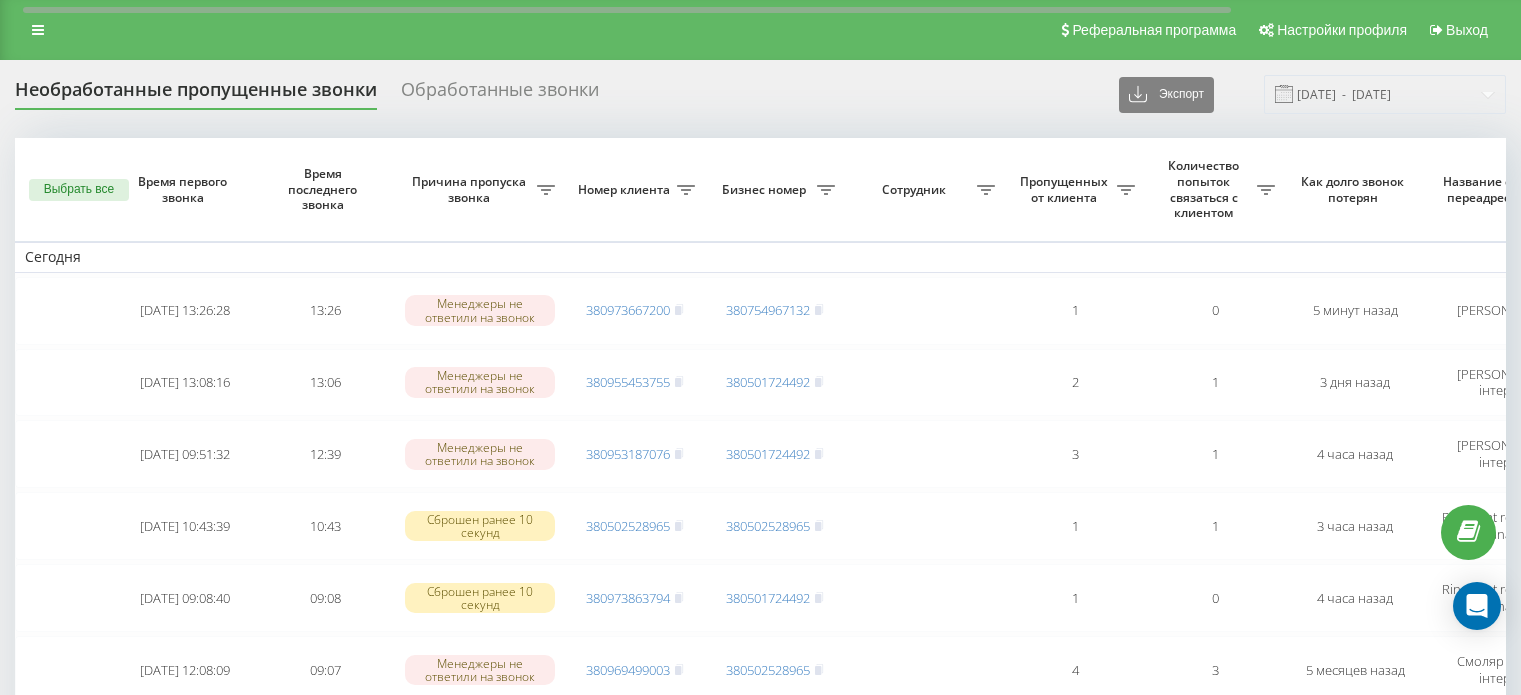 scroll, scrollTop: 300, scrollLeft: 0, axis: vertical 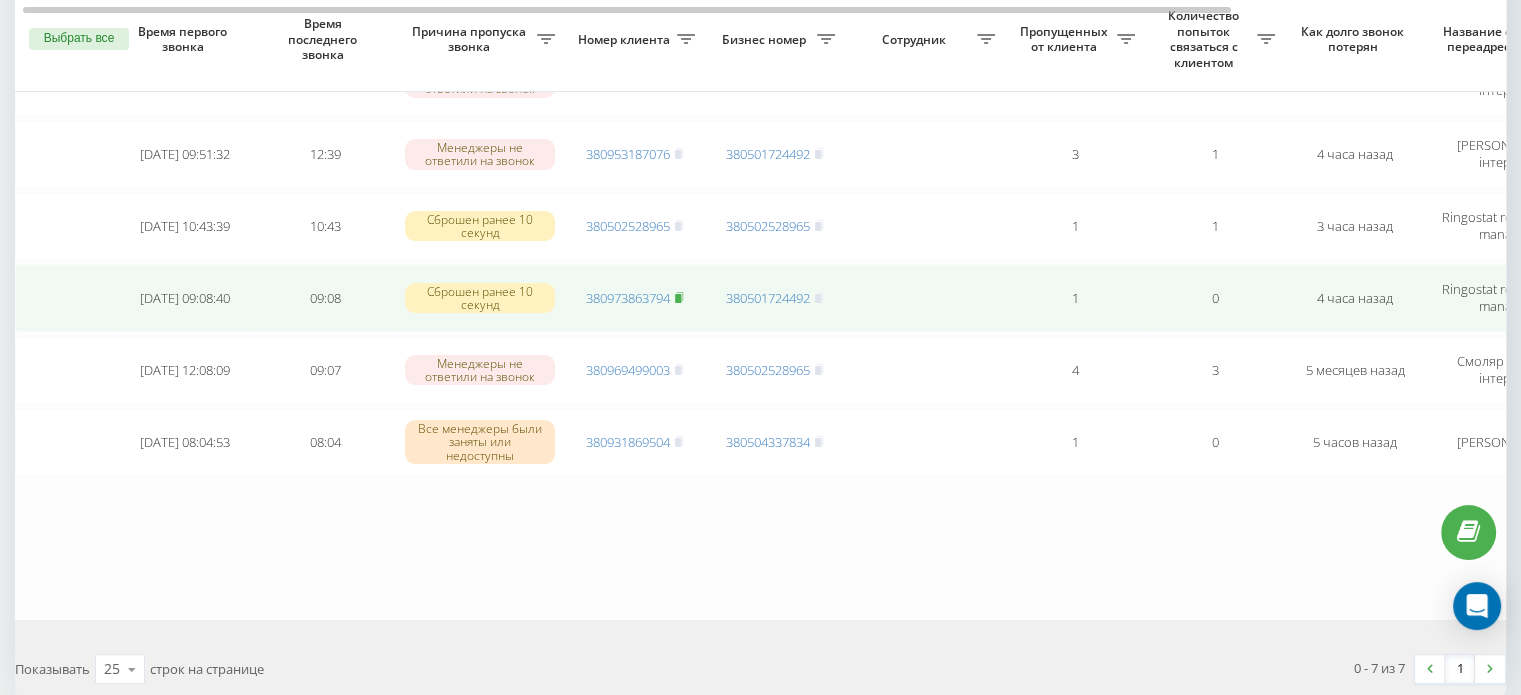 click 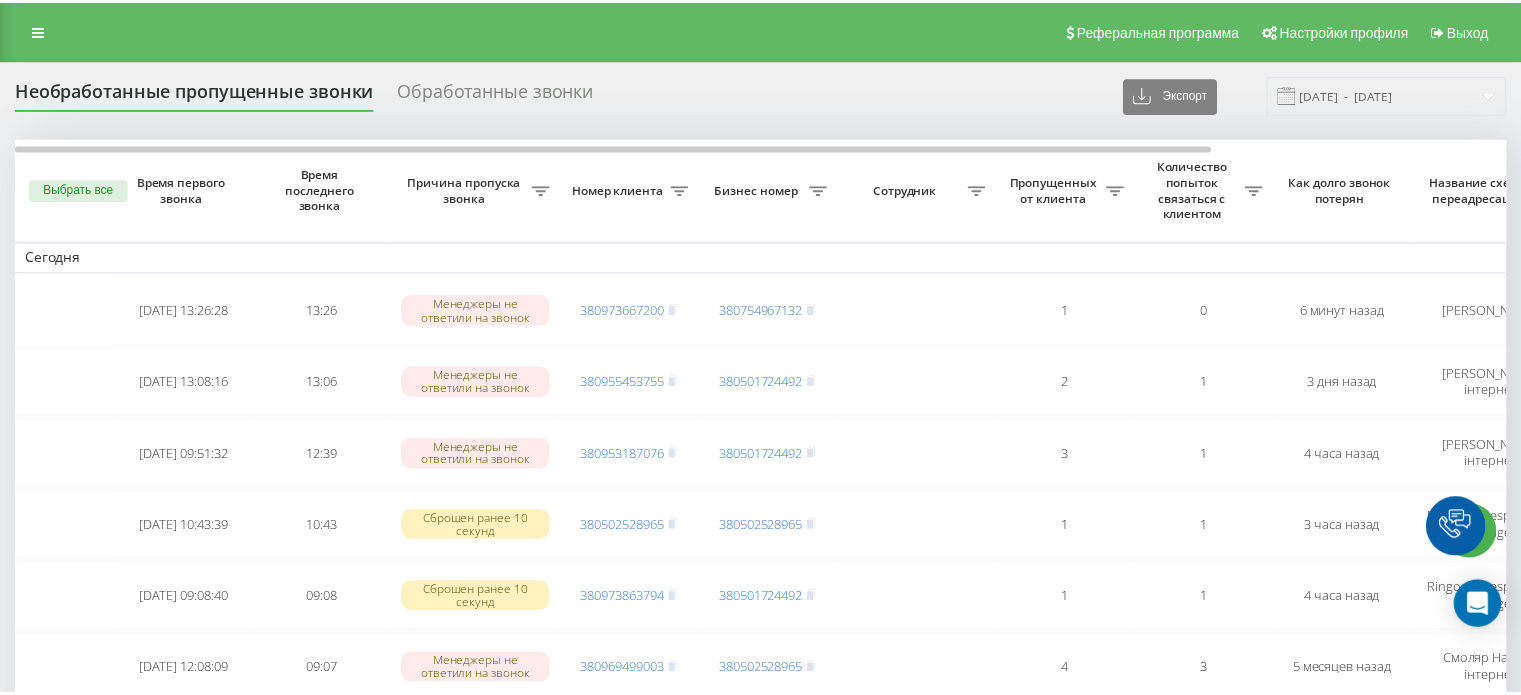 scroll, scrollTop: 0, scrollLeft: 0, axis: both 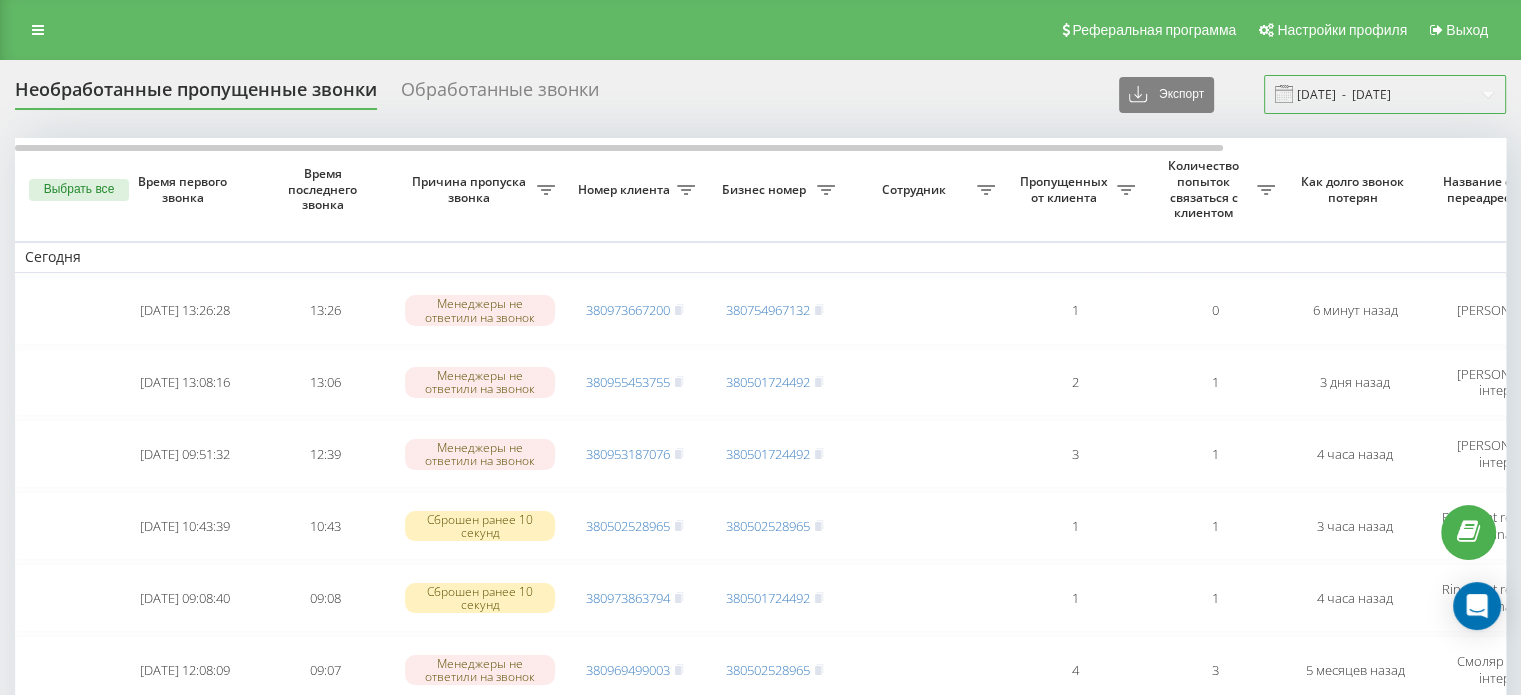 click on "11.07.2025  -  11.07.2025" at bounding box center [1385, 94] 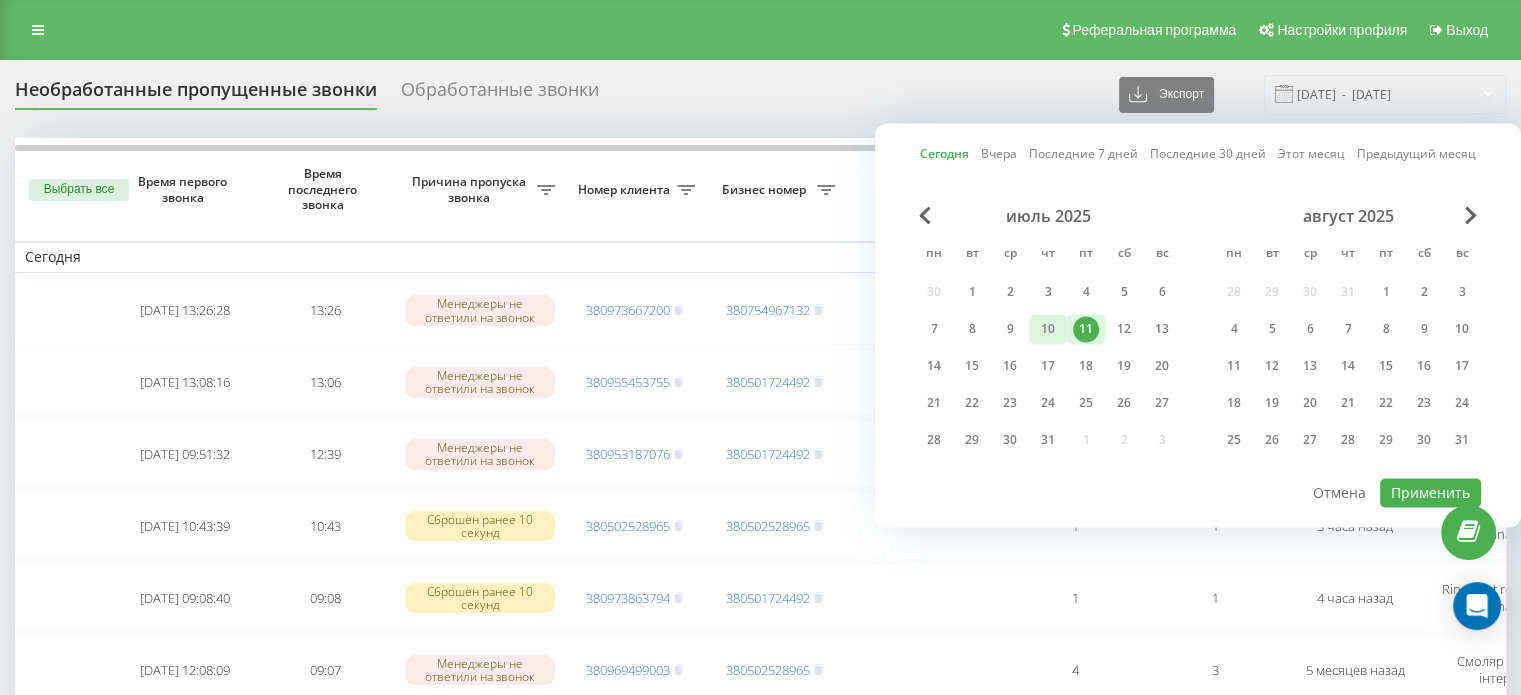 click on "10" at bounding box center [1048, 329] 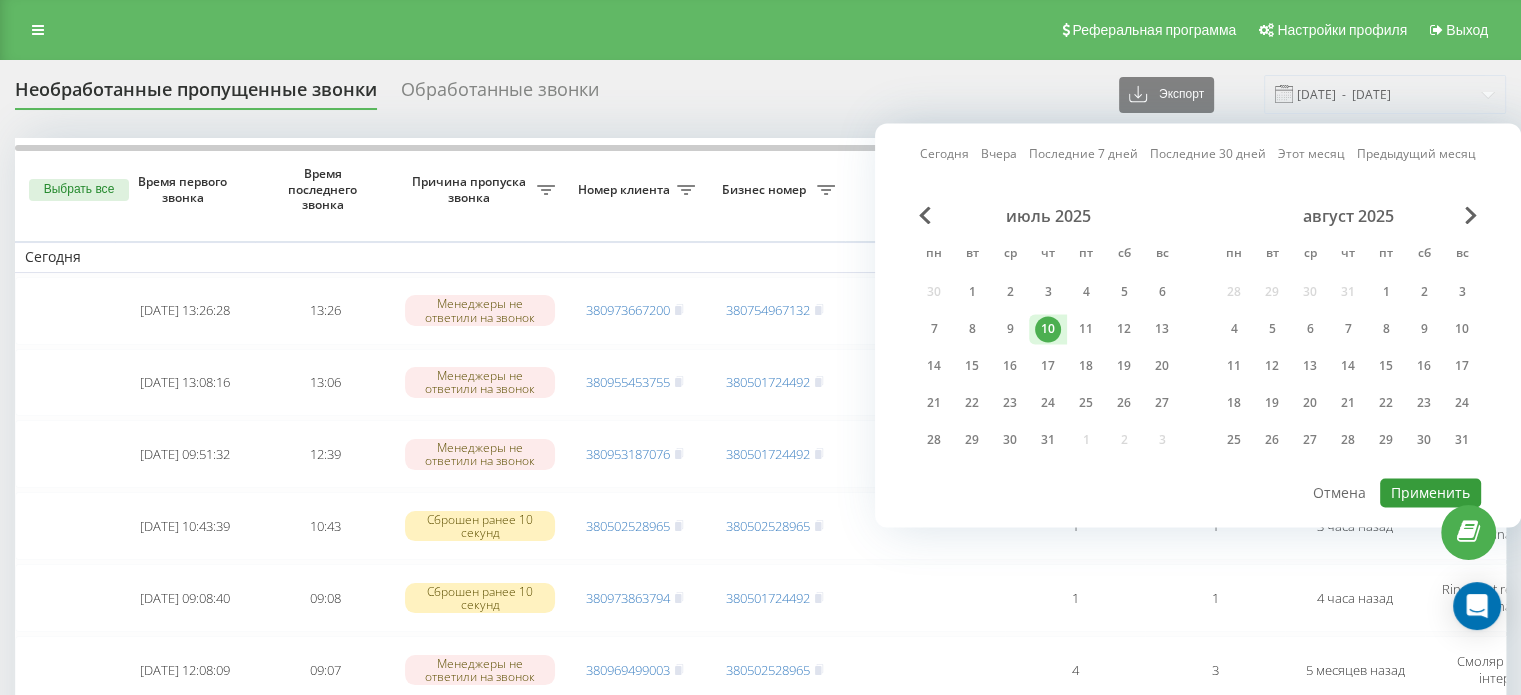 click on "Применить" at bounding box center [1430, 492] 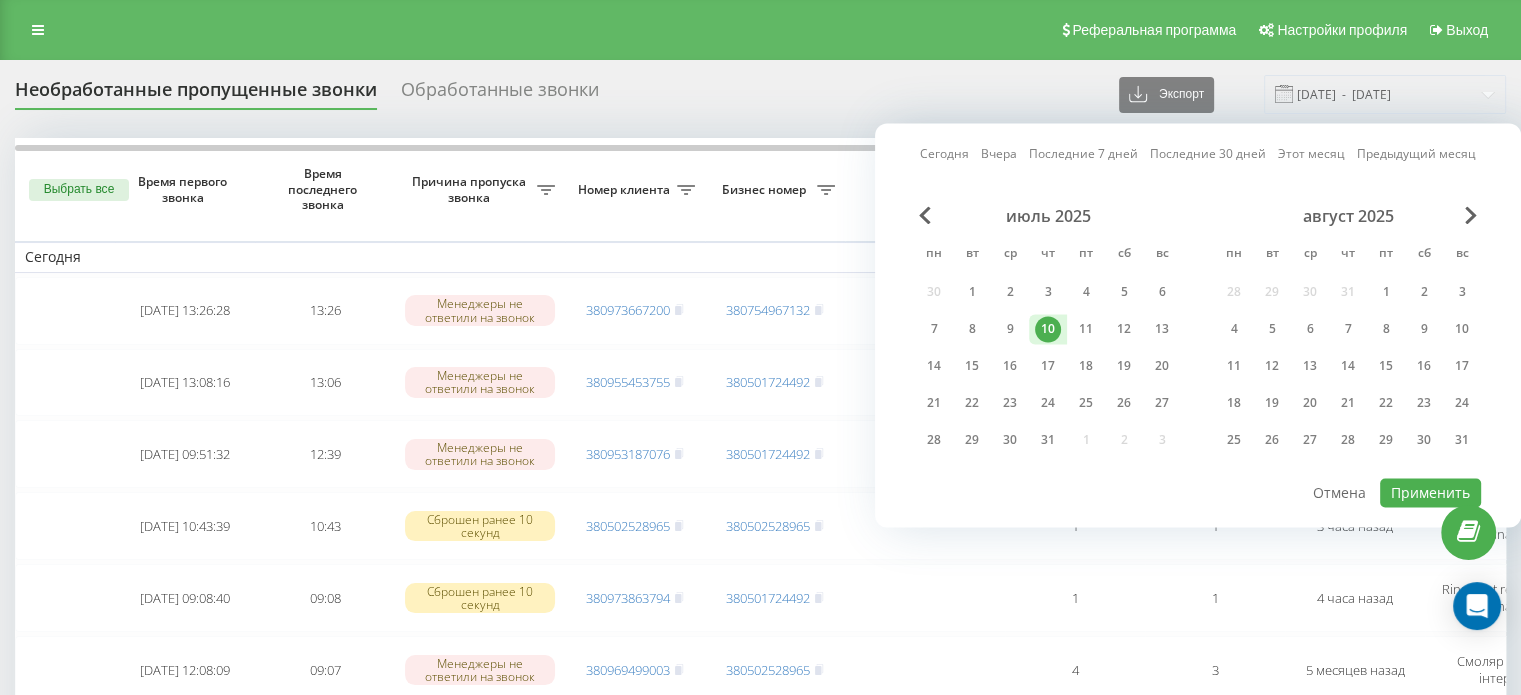 type on "[DATE]  -  [DATE]" 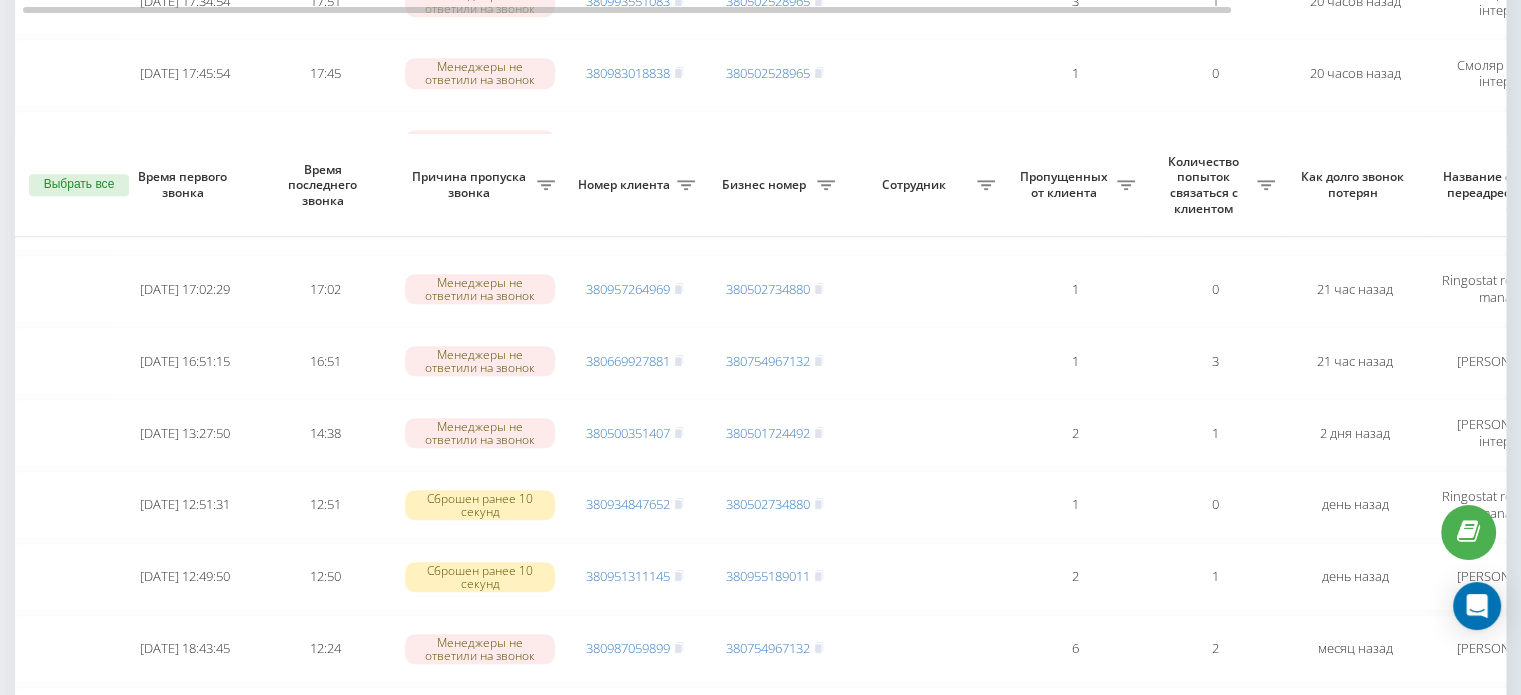 scroll, scrollTop: 1500, scrollLeft: 0, axis: vertical 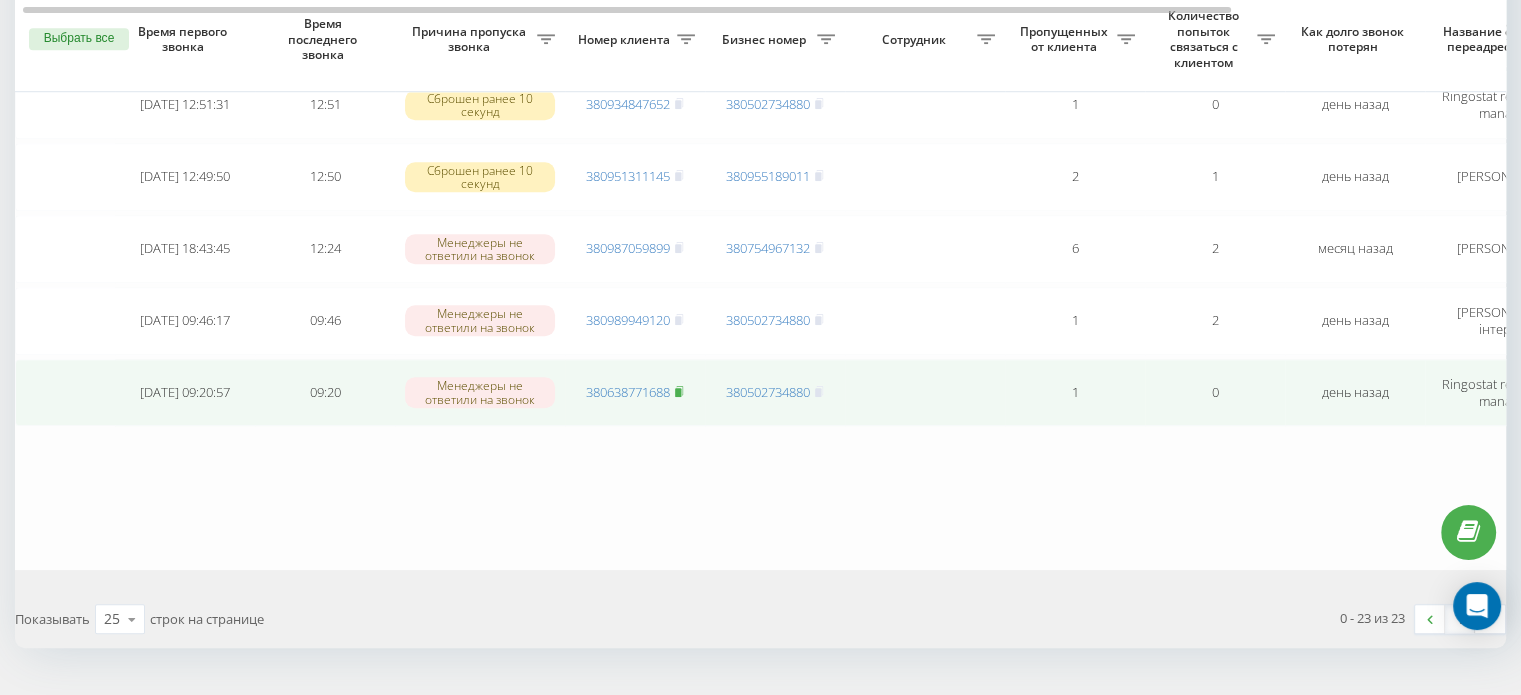 click 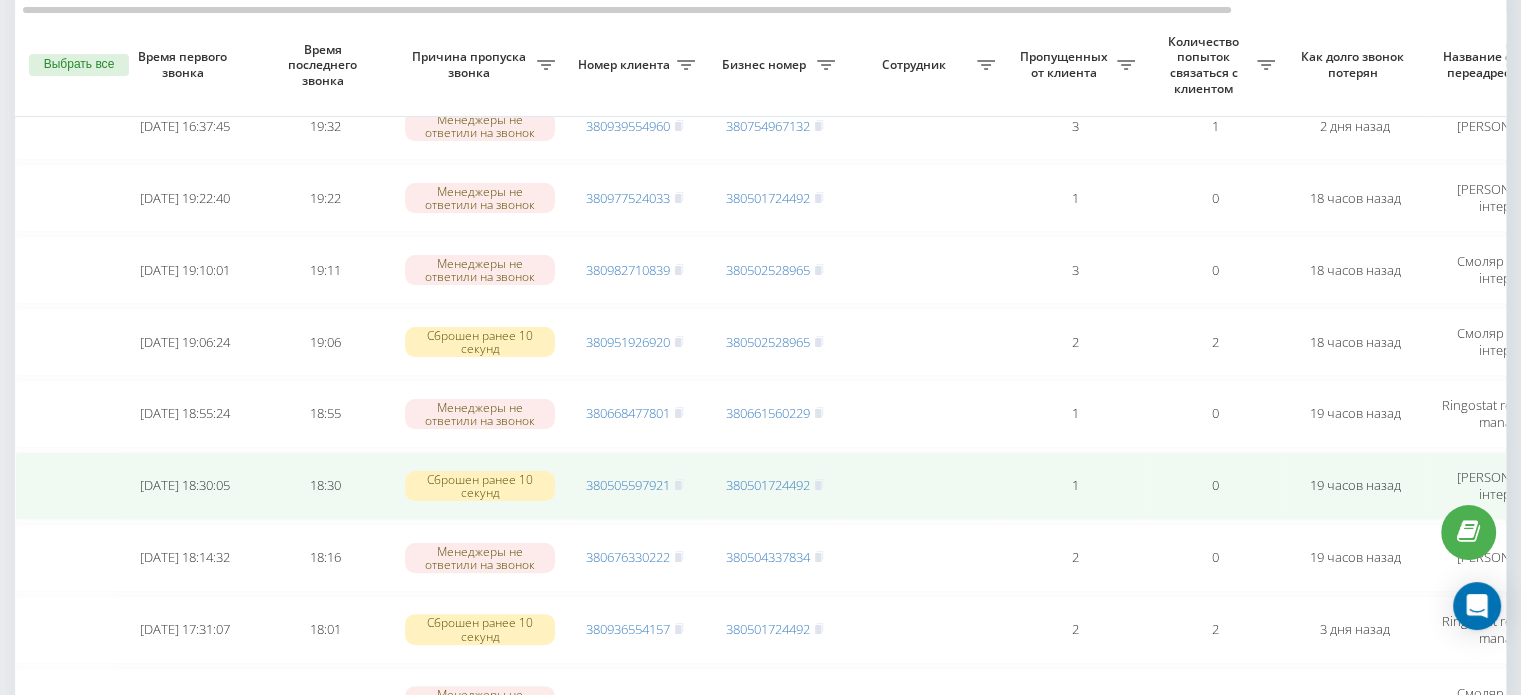 scroll, scrollTop: 600, scrollLeft: 0, axis: vertical 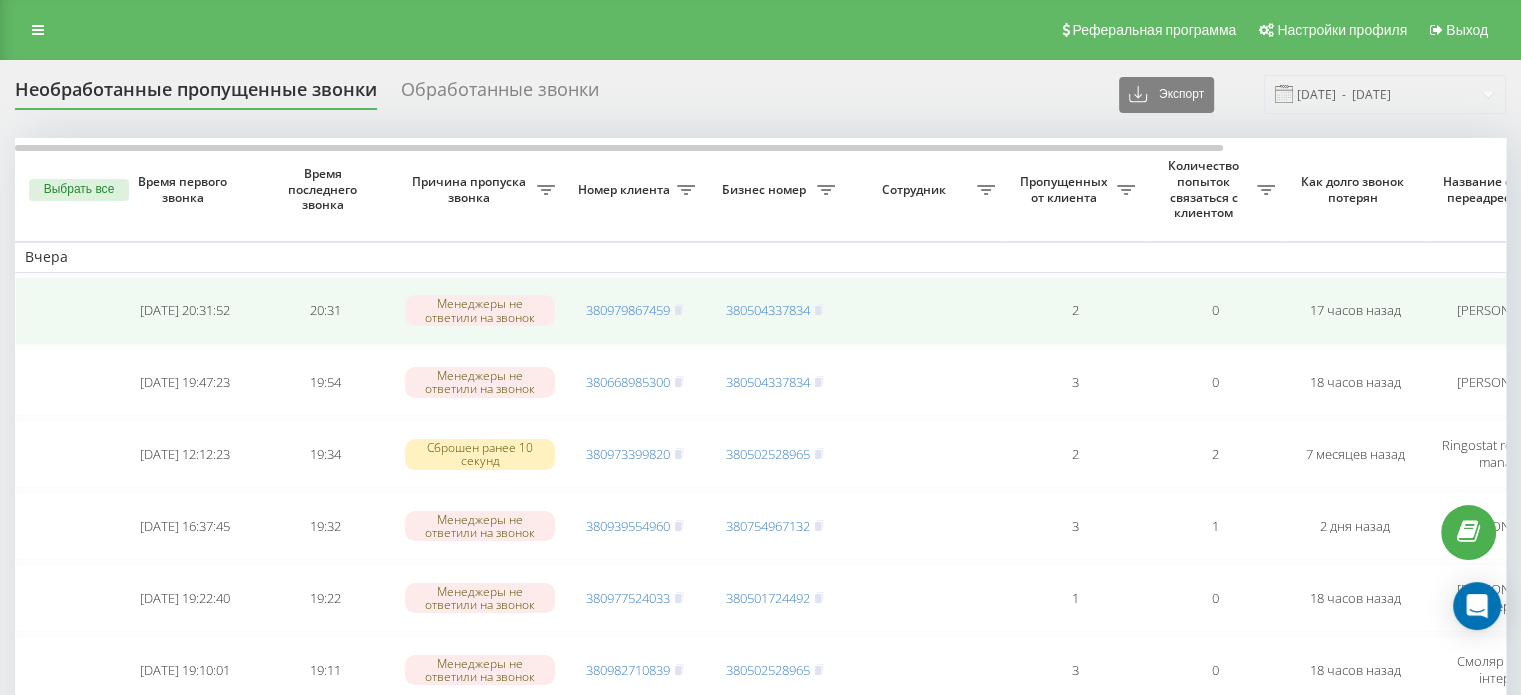 click on "380979867459" at bounding box center (635, 311) 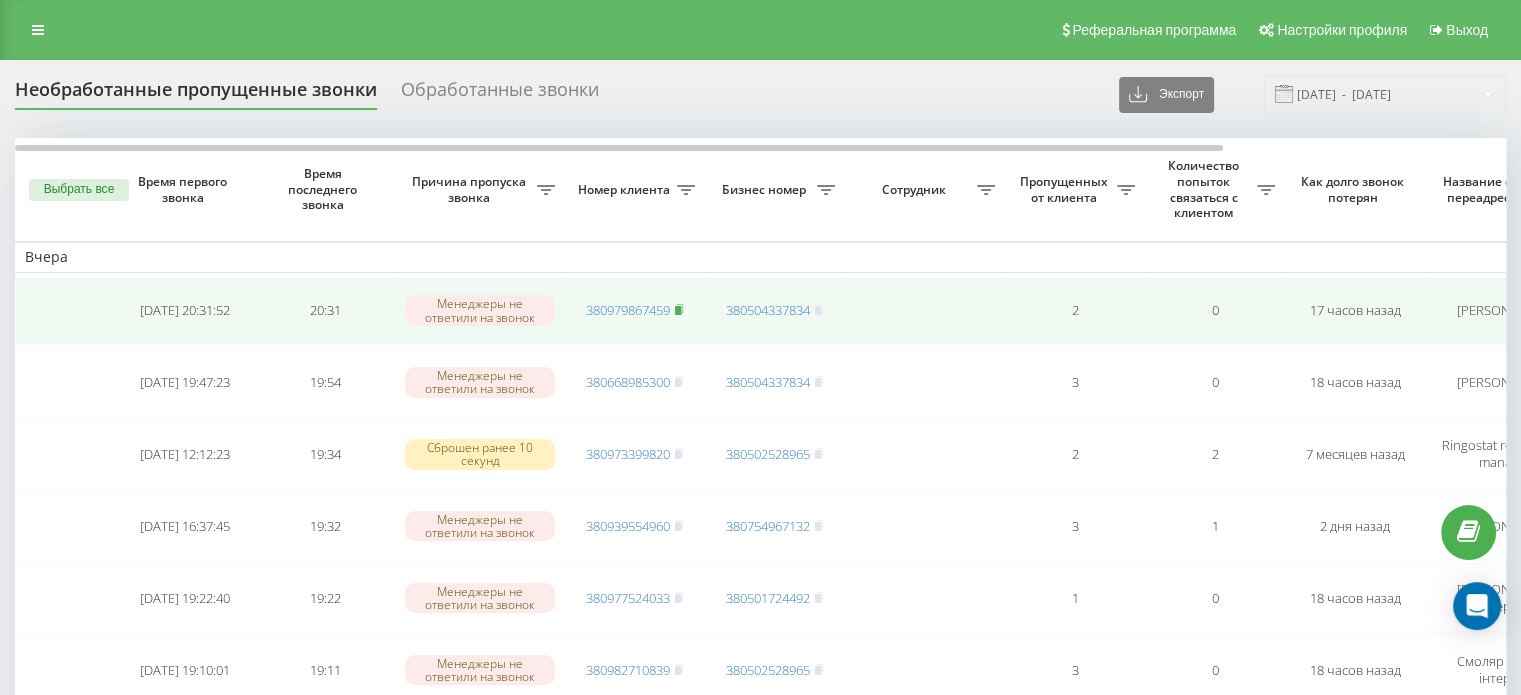 click 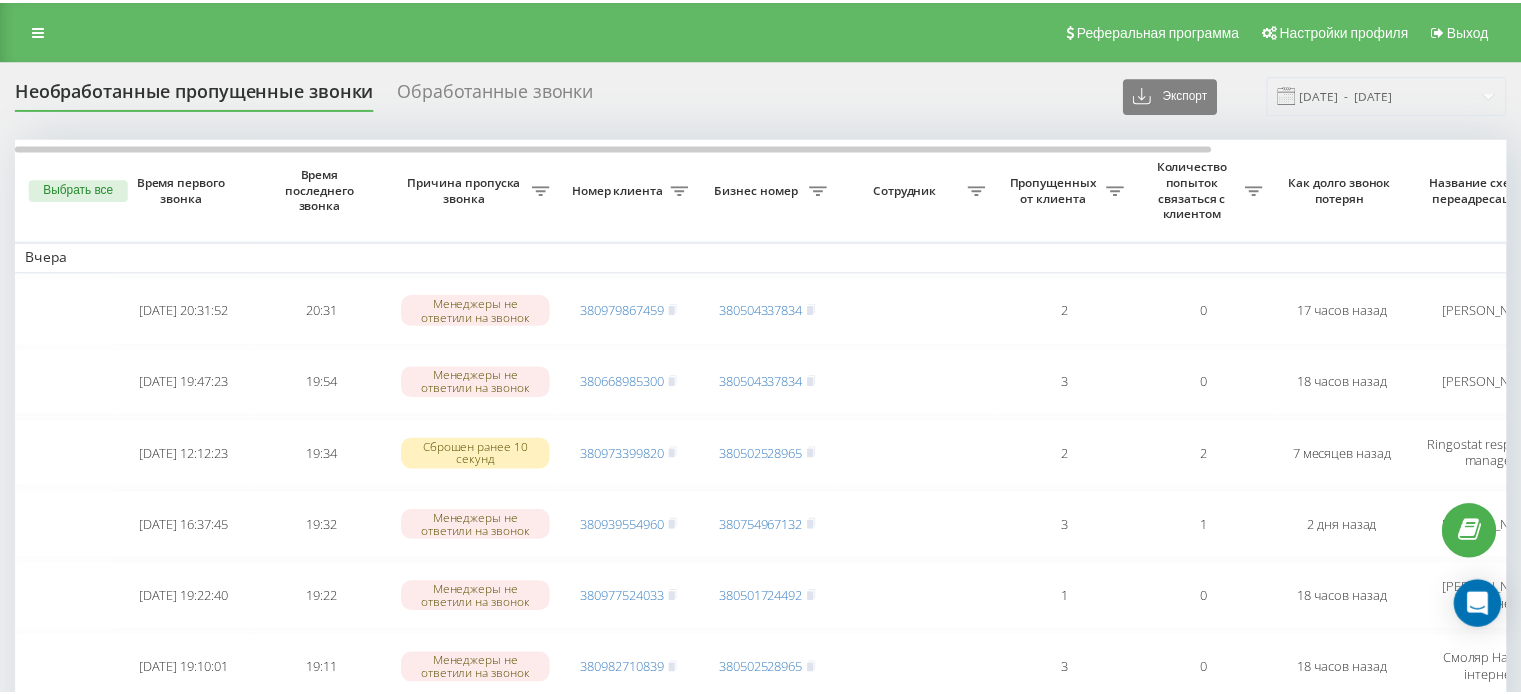 scroll, scrollTop: 0, scrollLeft: 0, axis: both 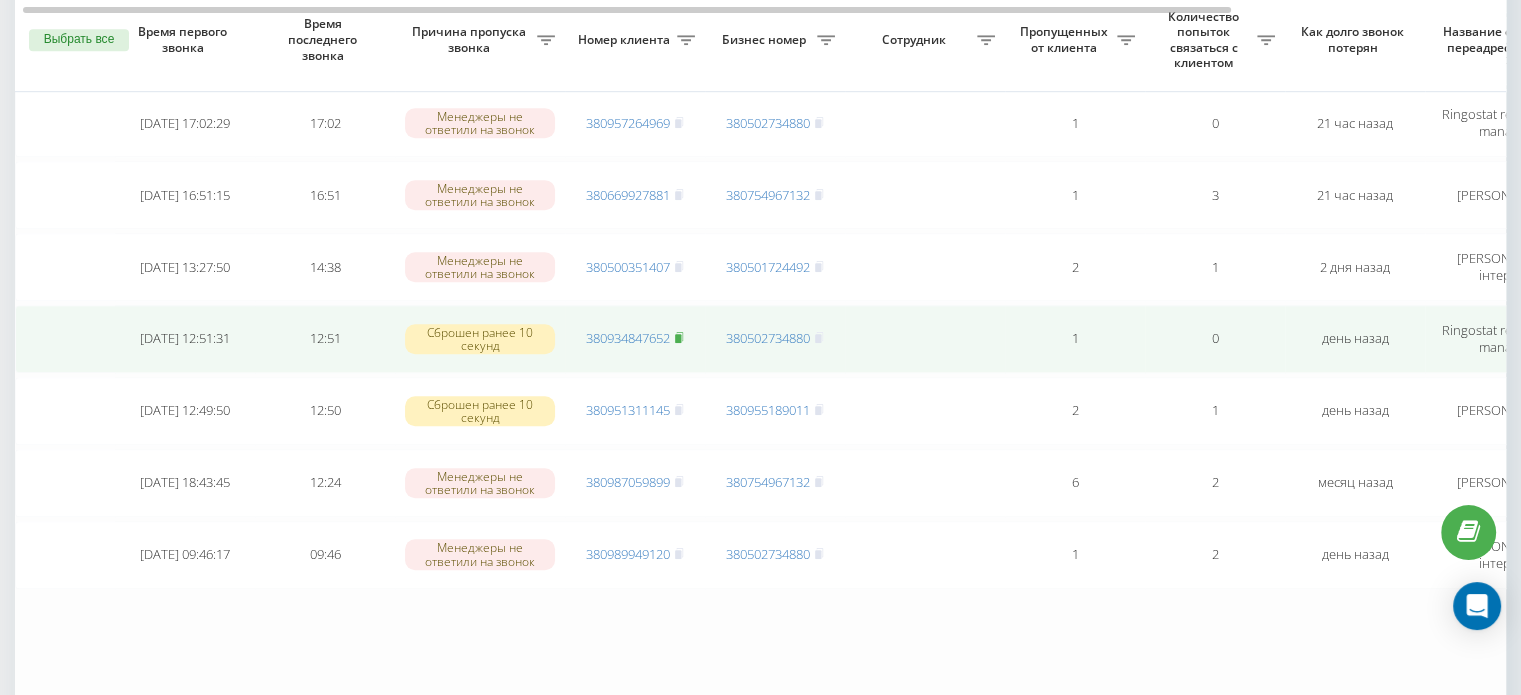 click 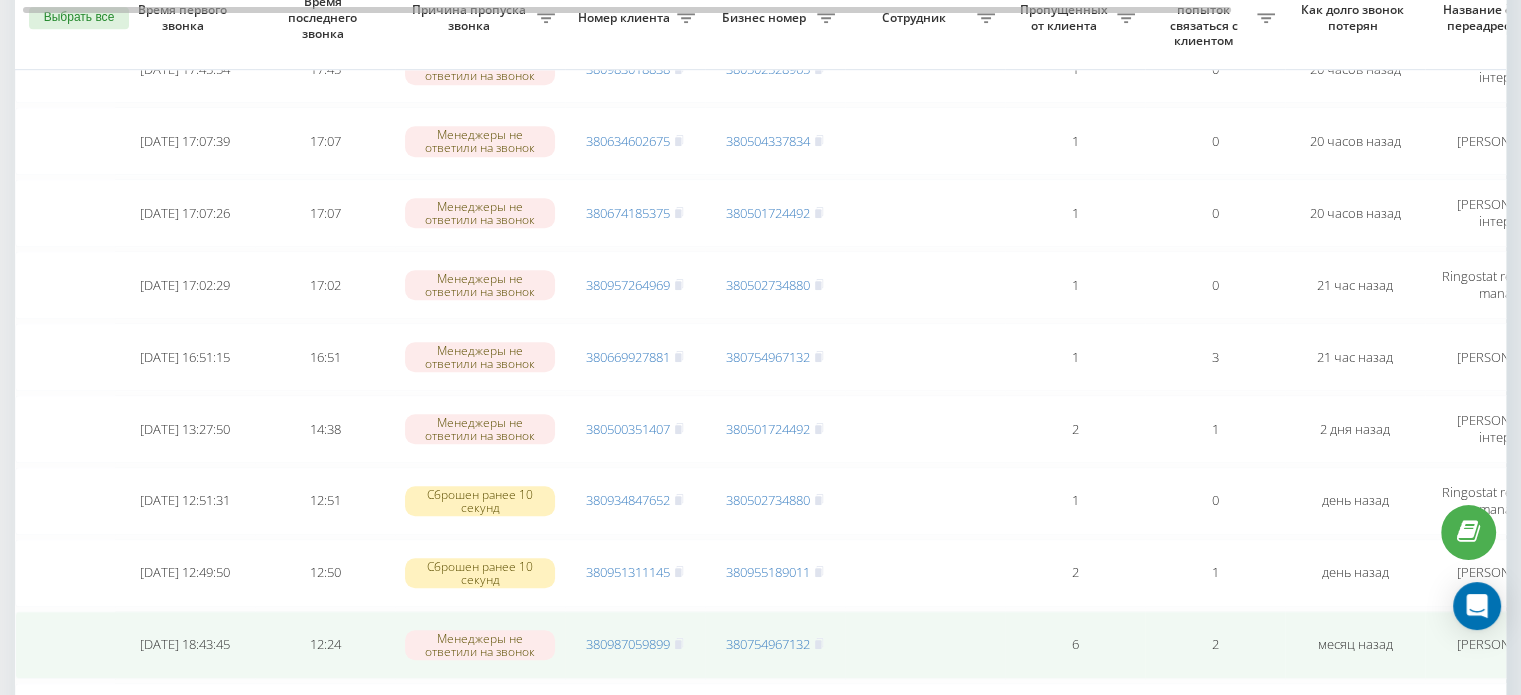 scroll, scrollTop: 1066, scrollLeft: 0, axis: vertical 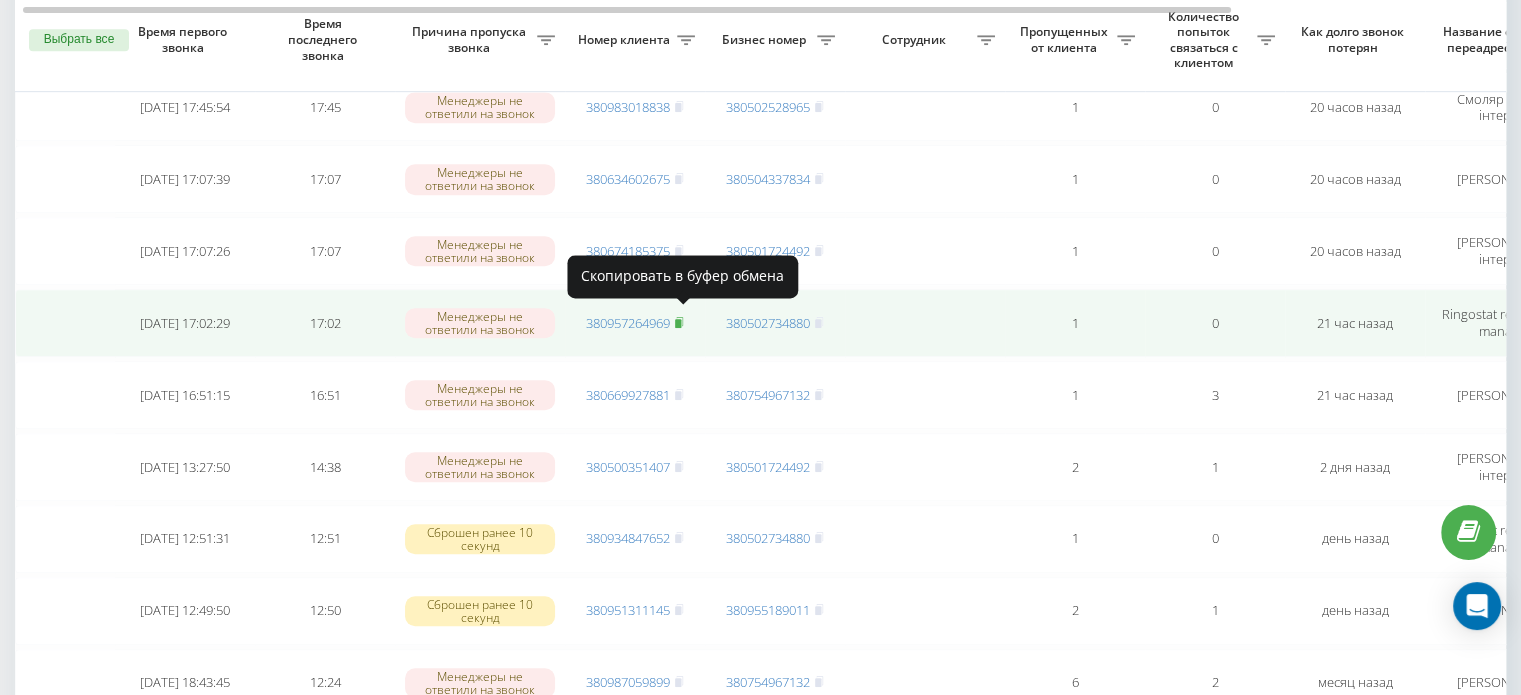 click 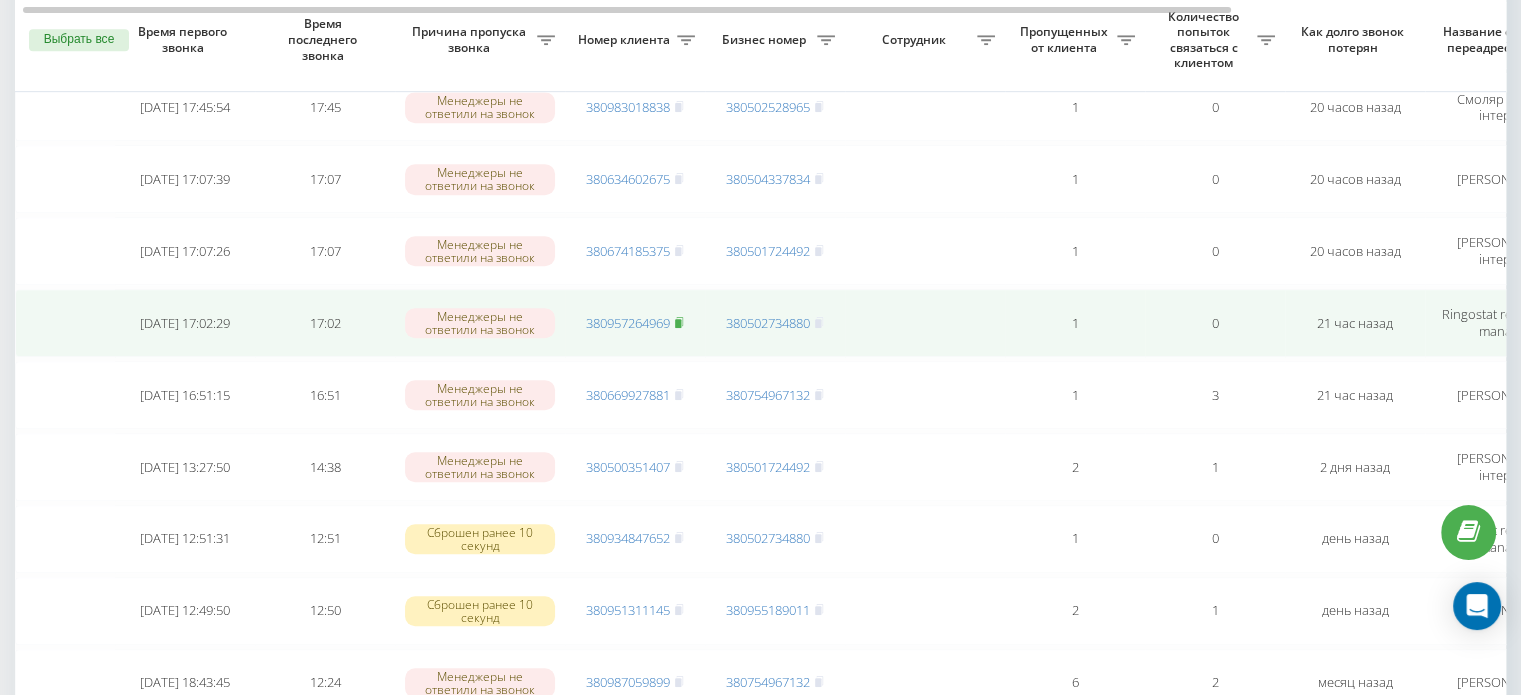 click 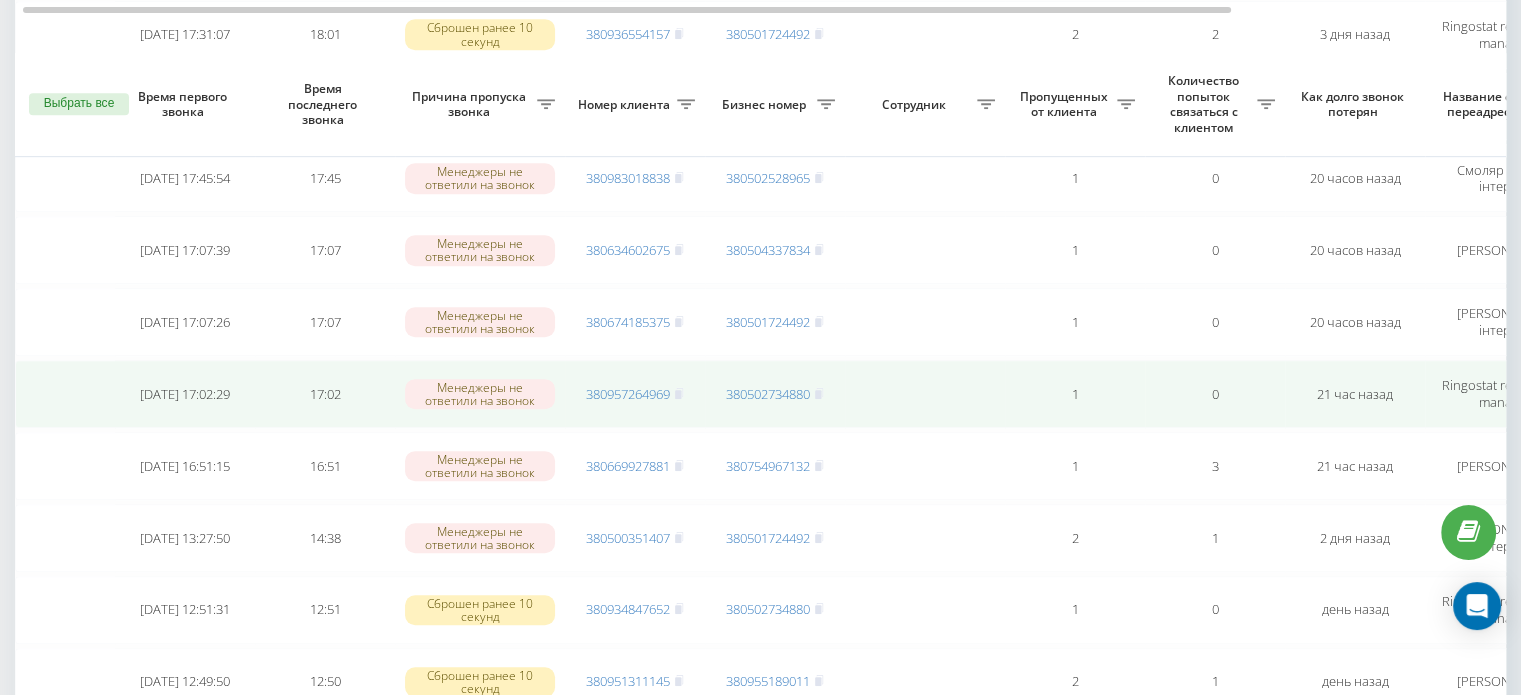 scroll, scrollTop: 966, scrollLeft: 0, axis: vertical 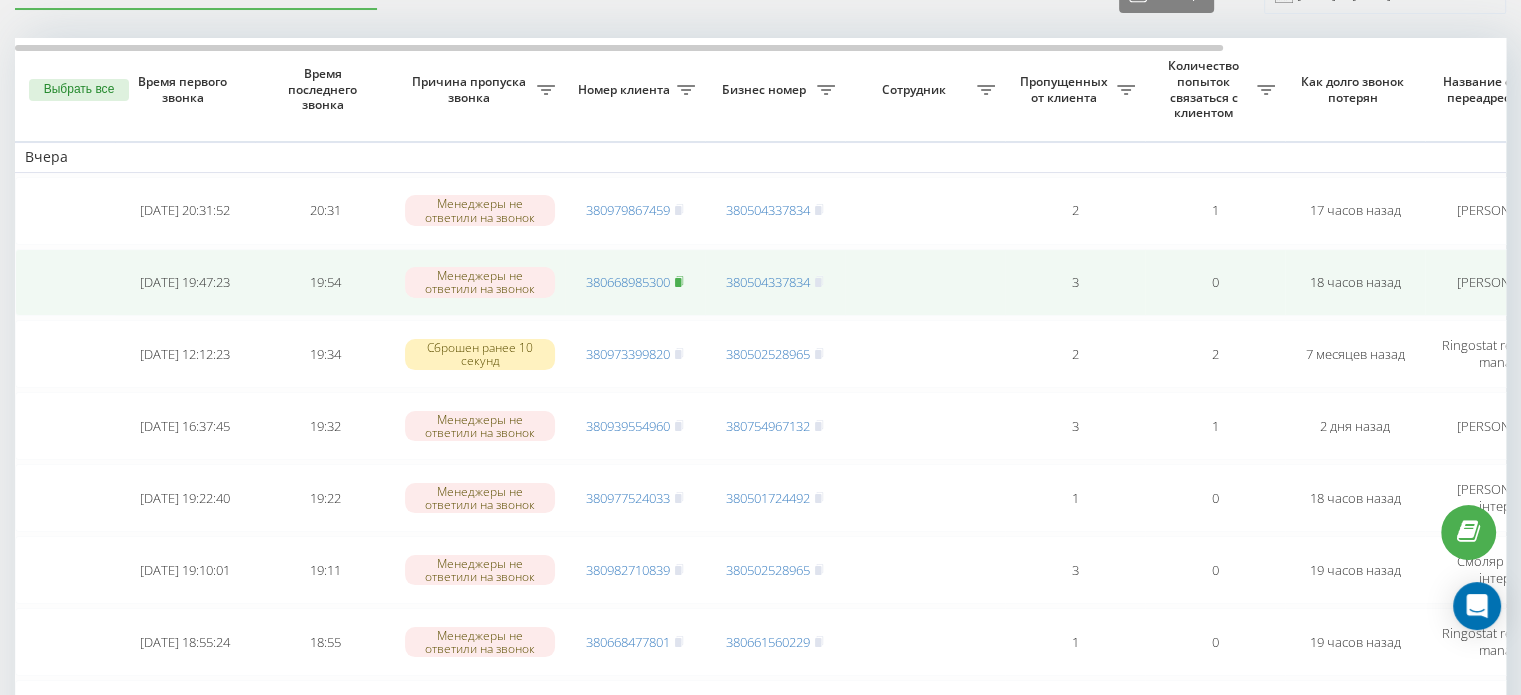 click 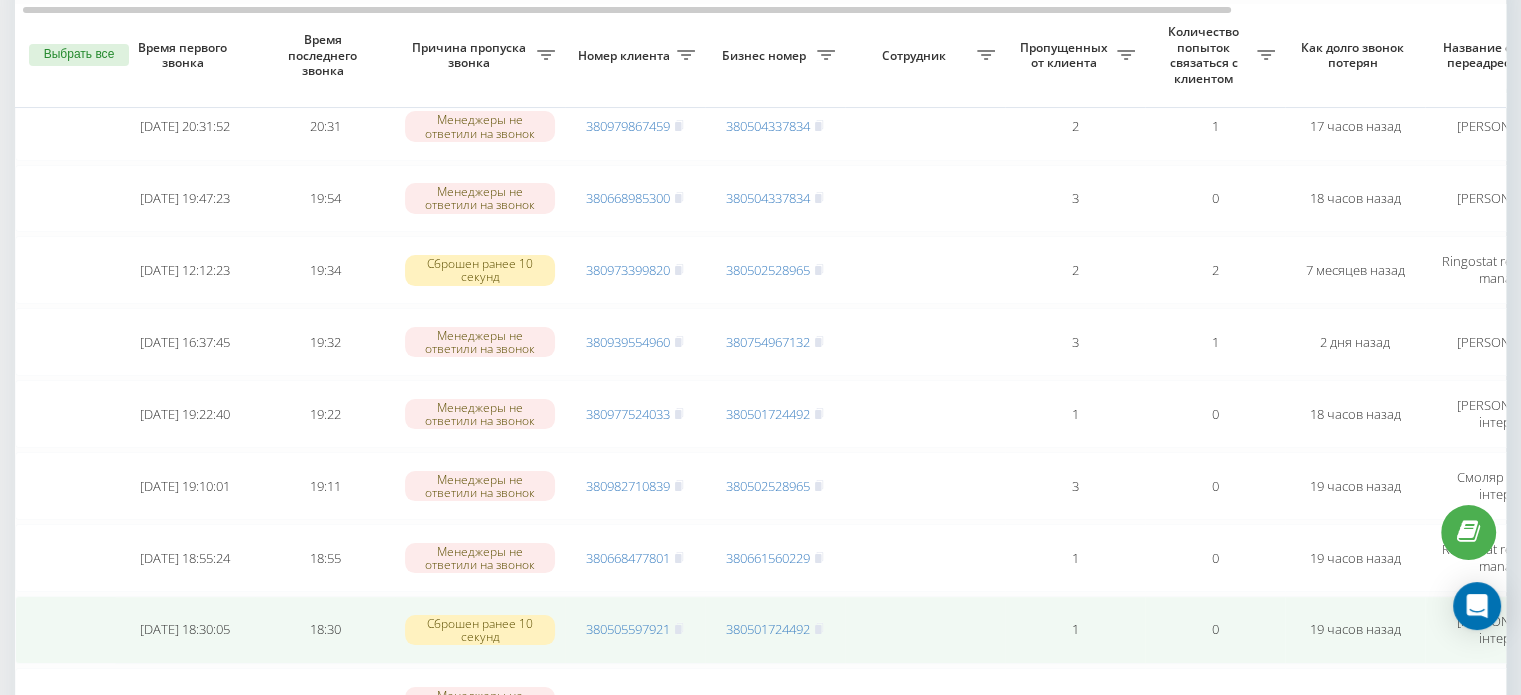 scroll, scrollTop: 200, scrollLeft: 0, axis: vertical 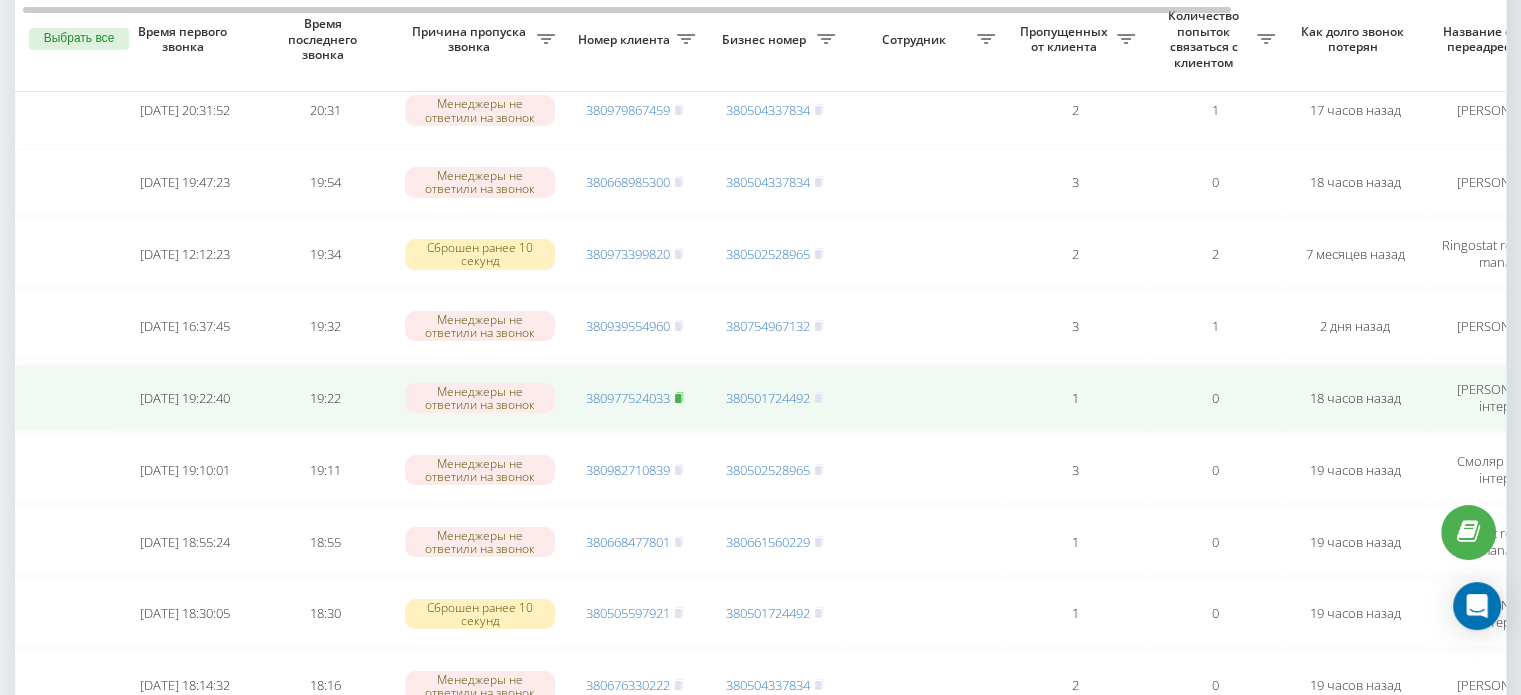 click 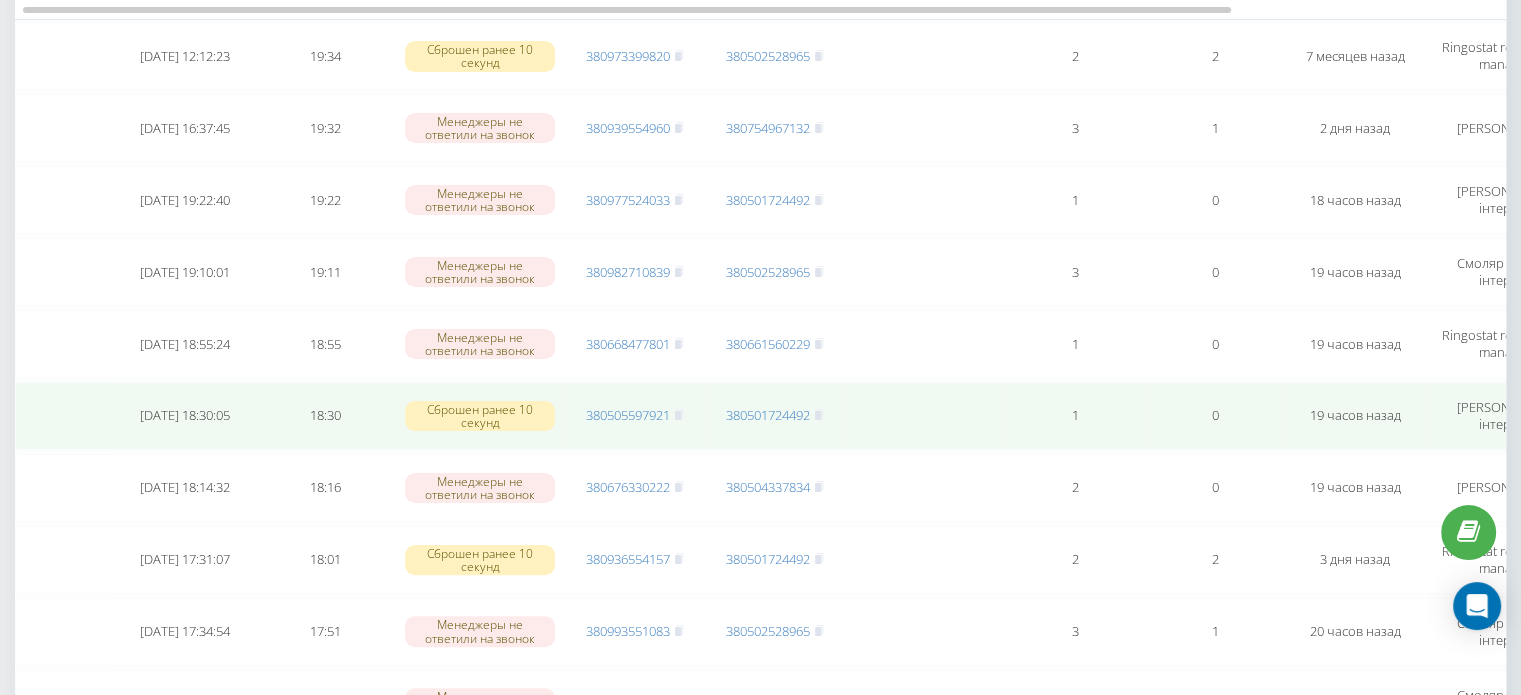 scroll, scrollTop: 400, scrollLeft: 0, axis: vertical 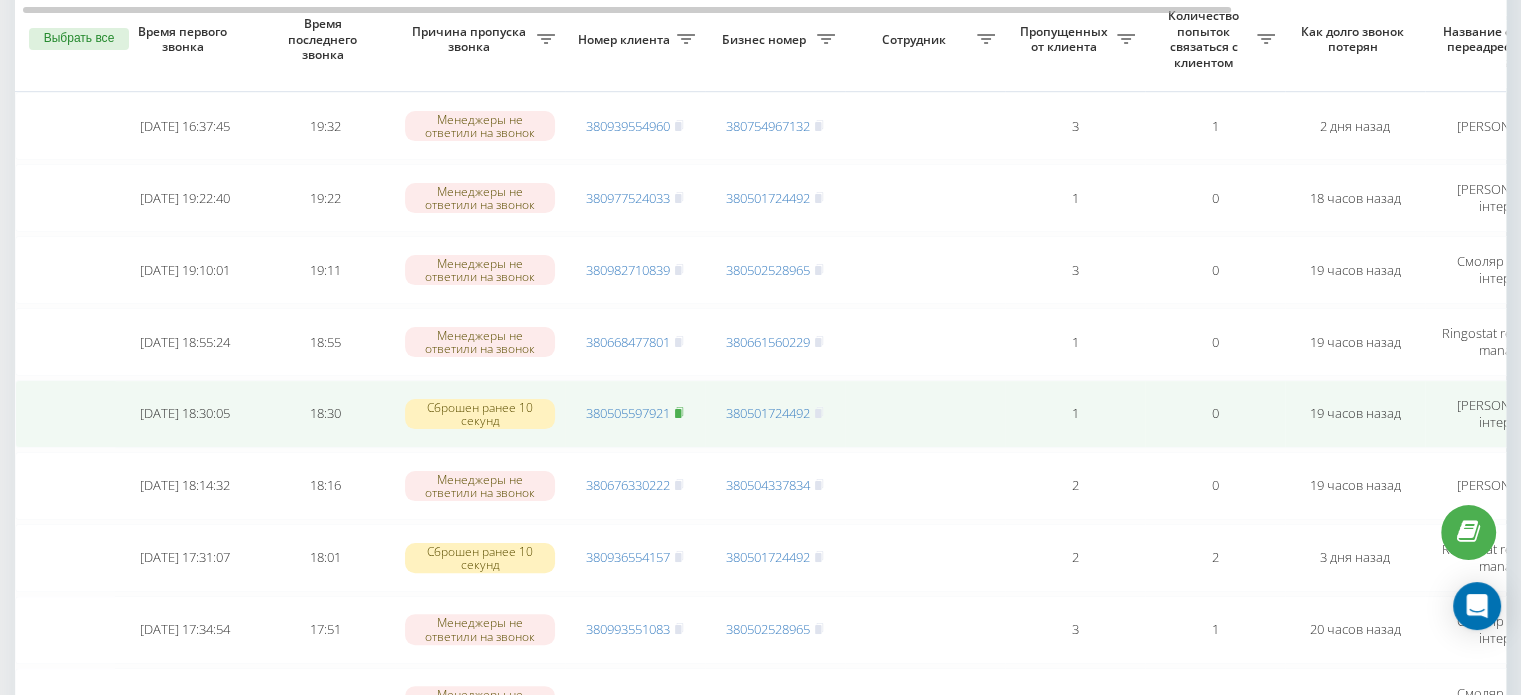 click 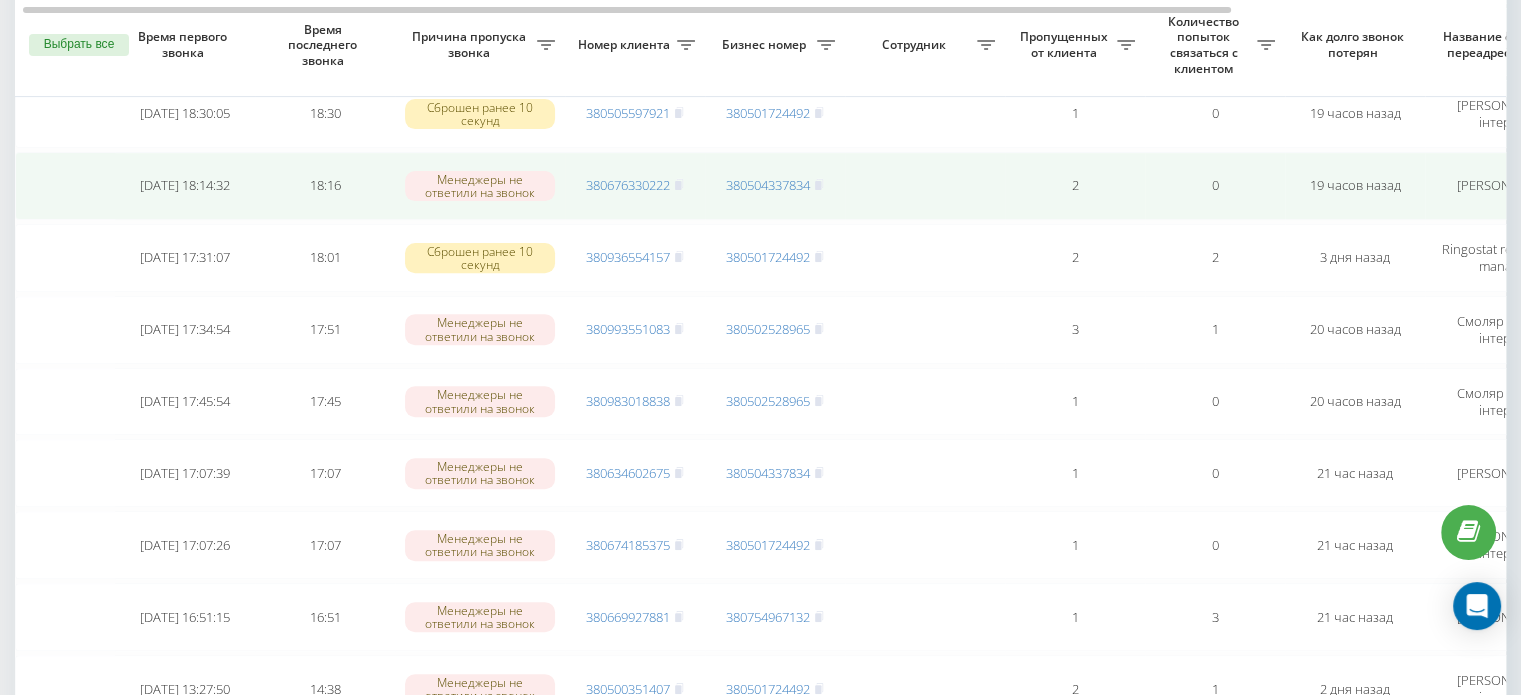 scroll, scrollTop: 800, scrollLeft: 0, axis: vertical 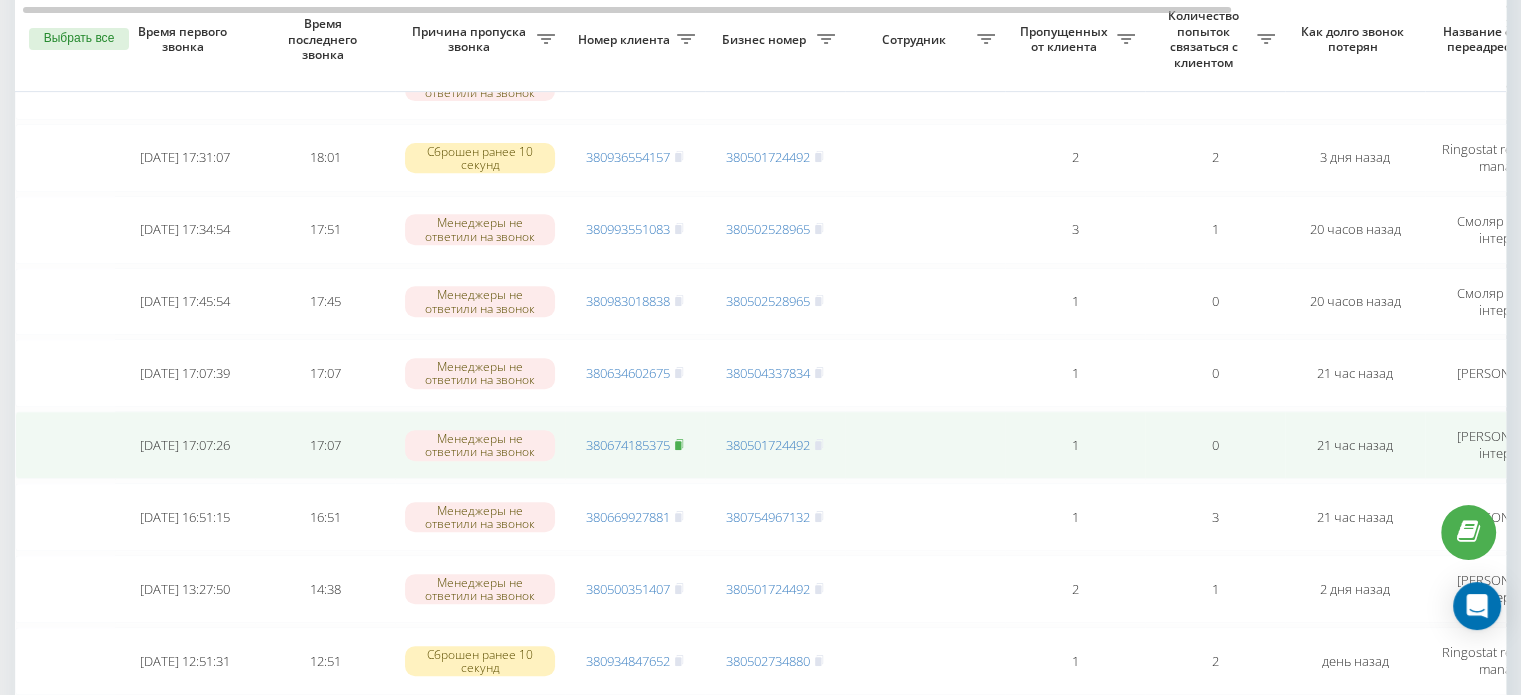 click 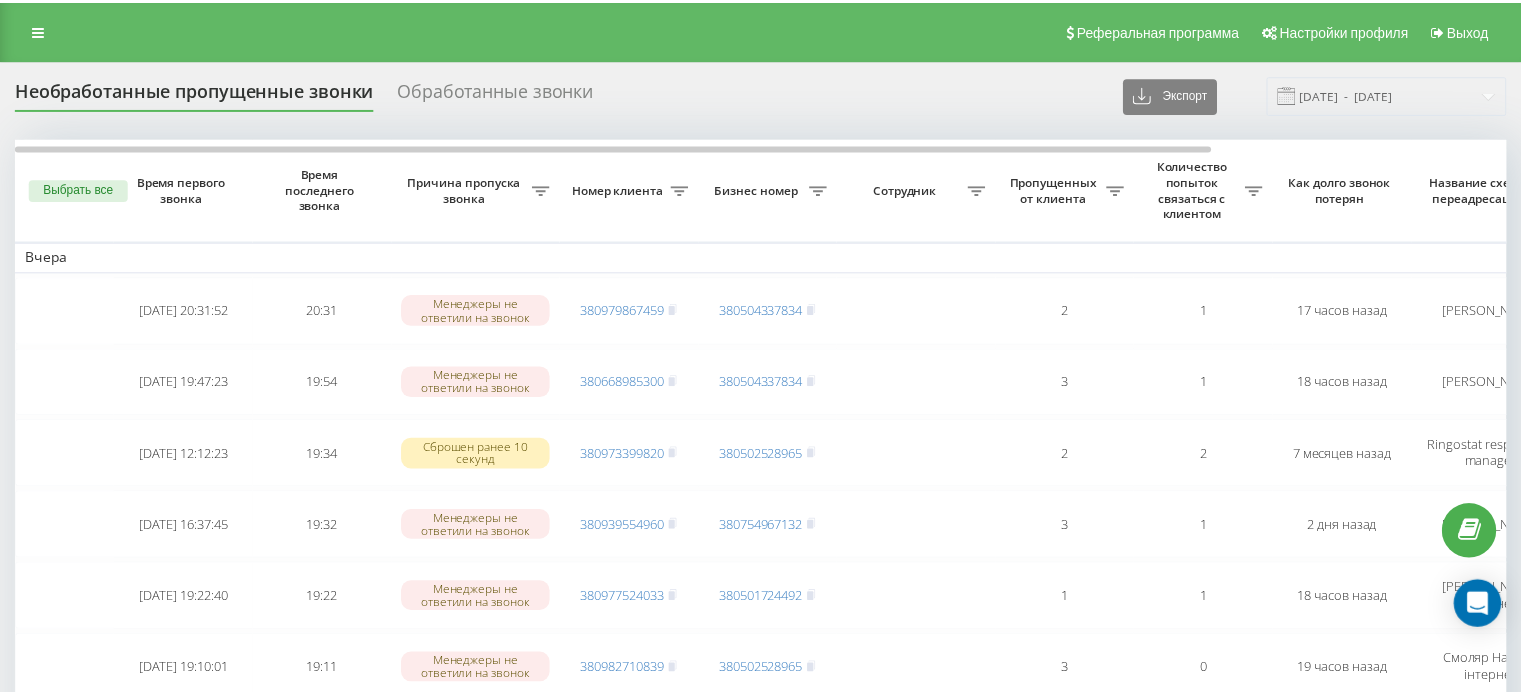 scroll, scrollTop: 0, scrollLeft: 0, axis: both 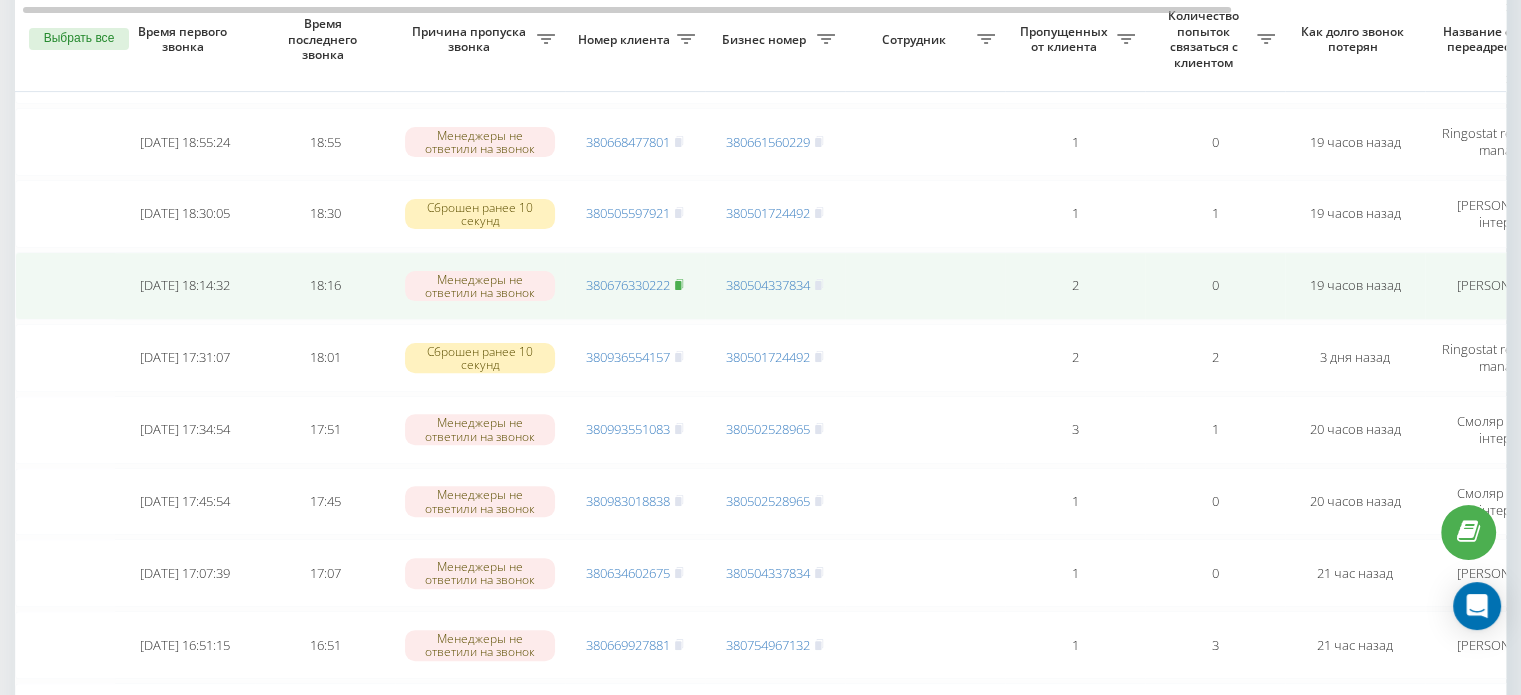 click 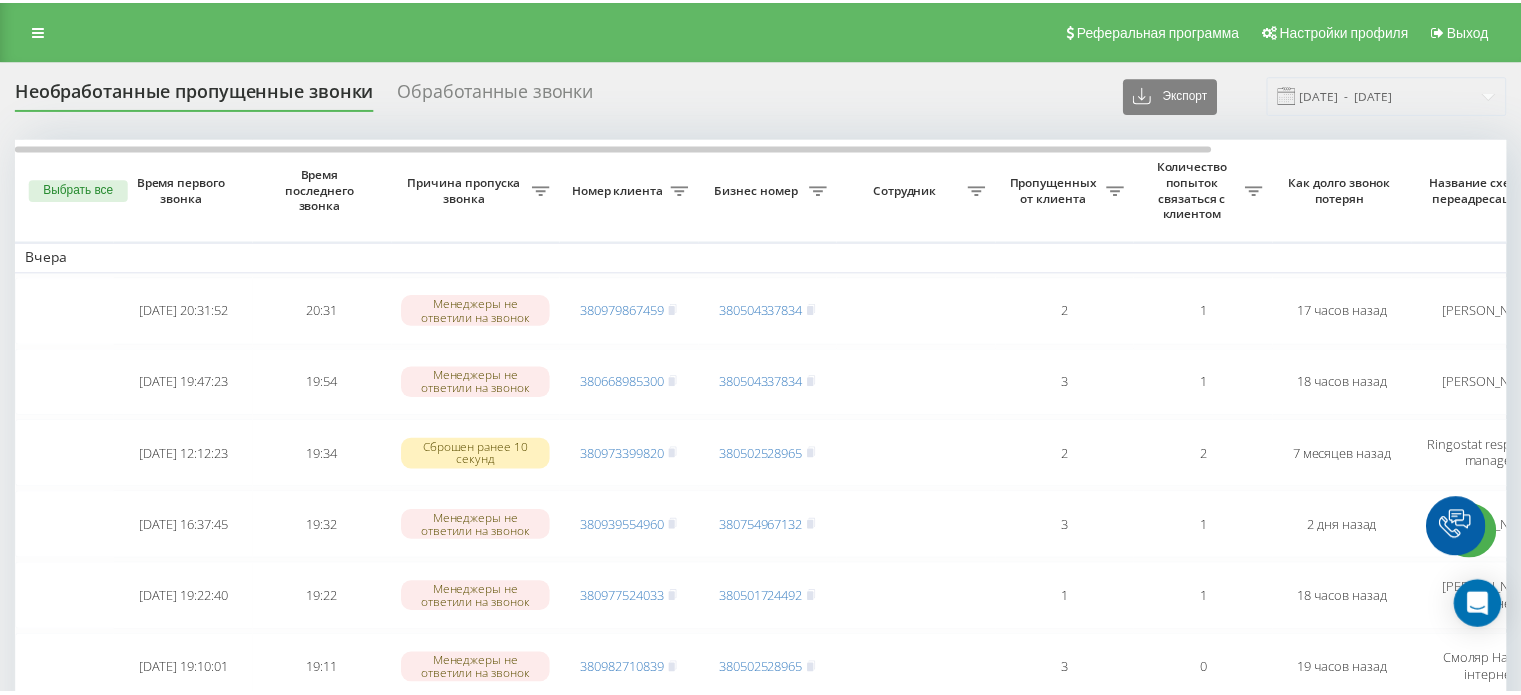 scroll, scrollTop: 0, scrollLeft: 0, axis: both 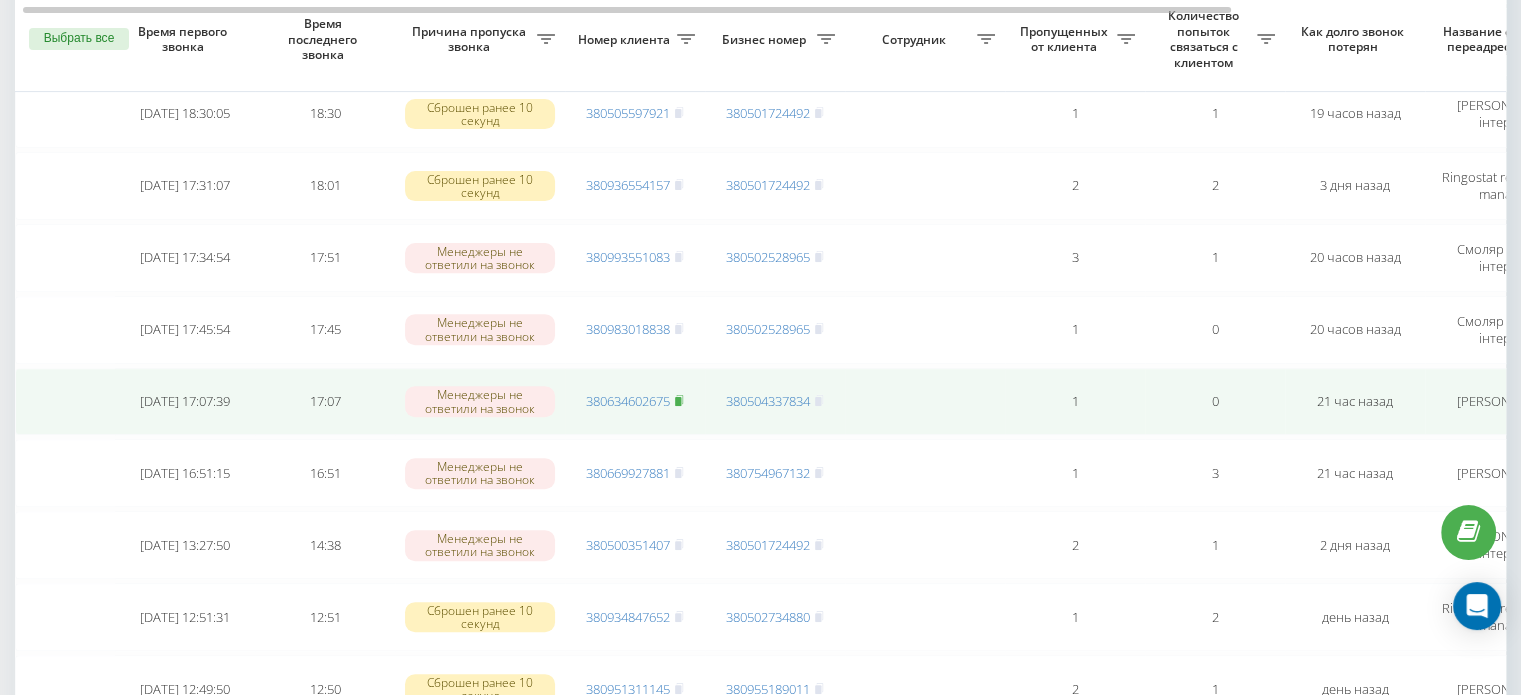 click 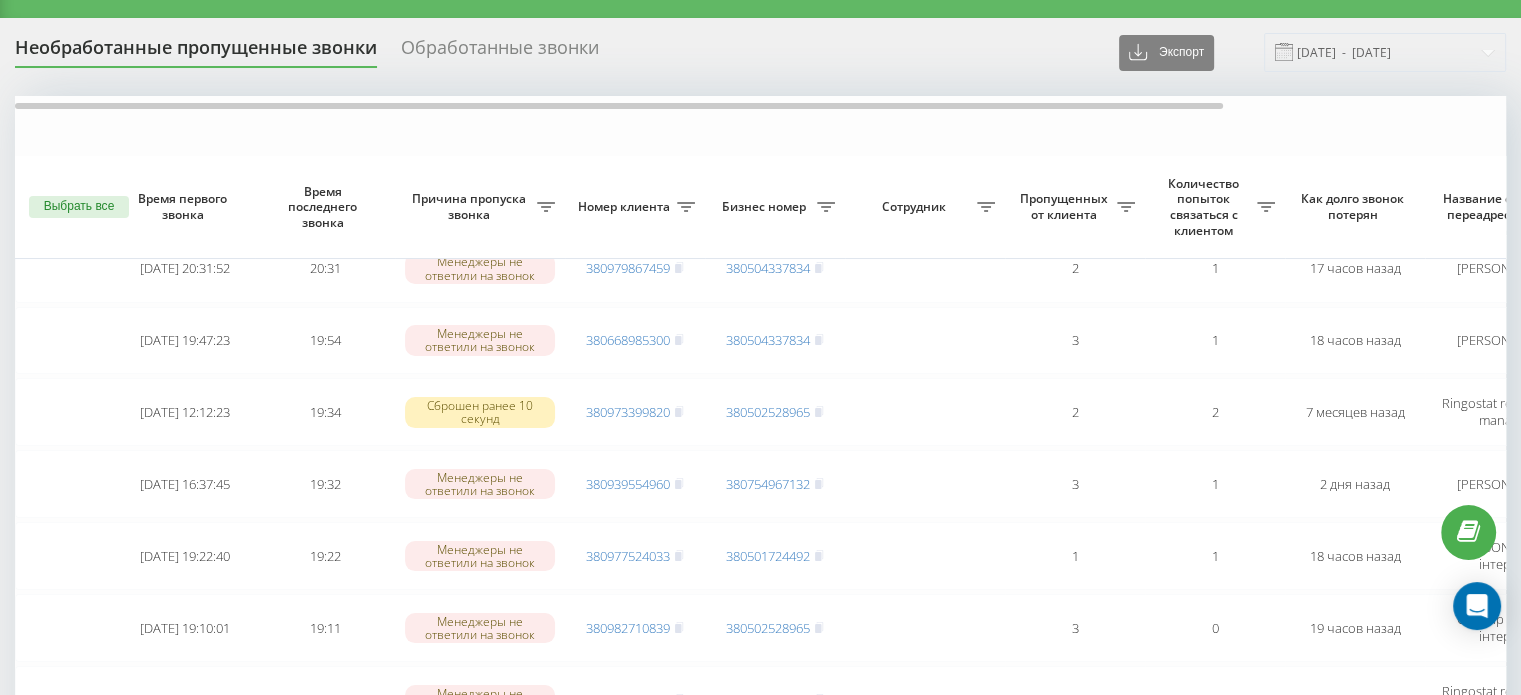 scroll, scrollTop: 0, scrollLeft: 0, axis: both 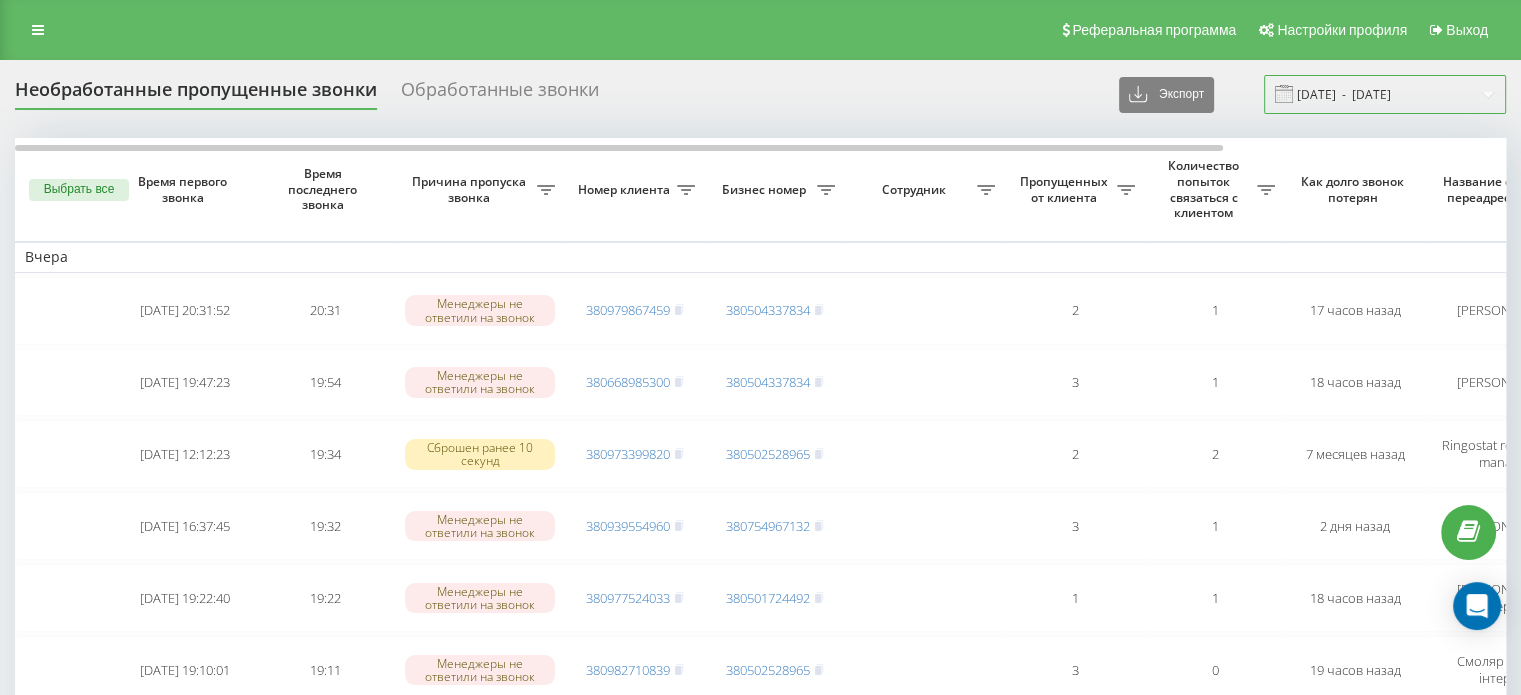 click on "[DATE]  -  [DATE]" at bounding box center [1385, 94] 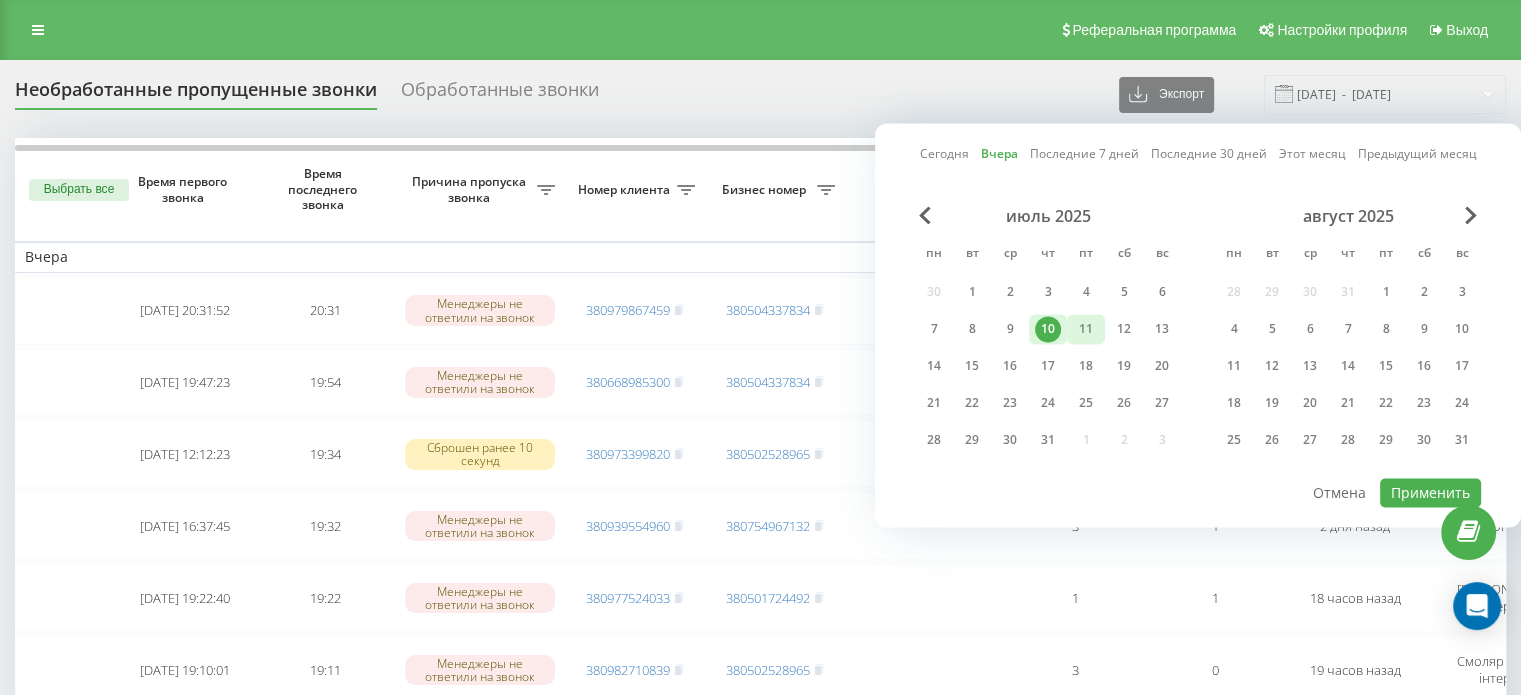 click on "11" at bounding box center (1086, 329) 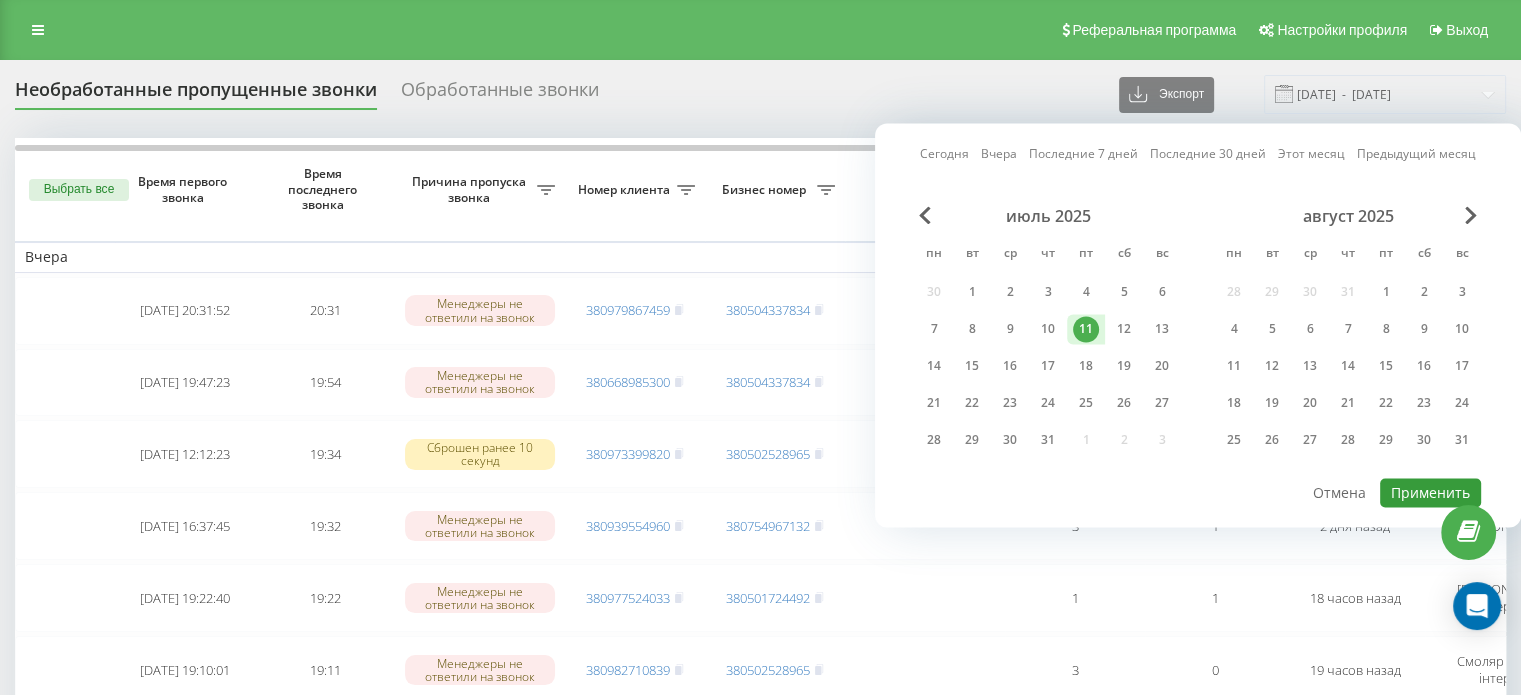 click on "Применить" at bounding box center (1430, 492) 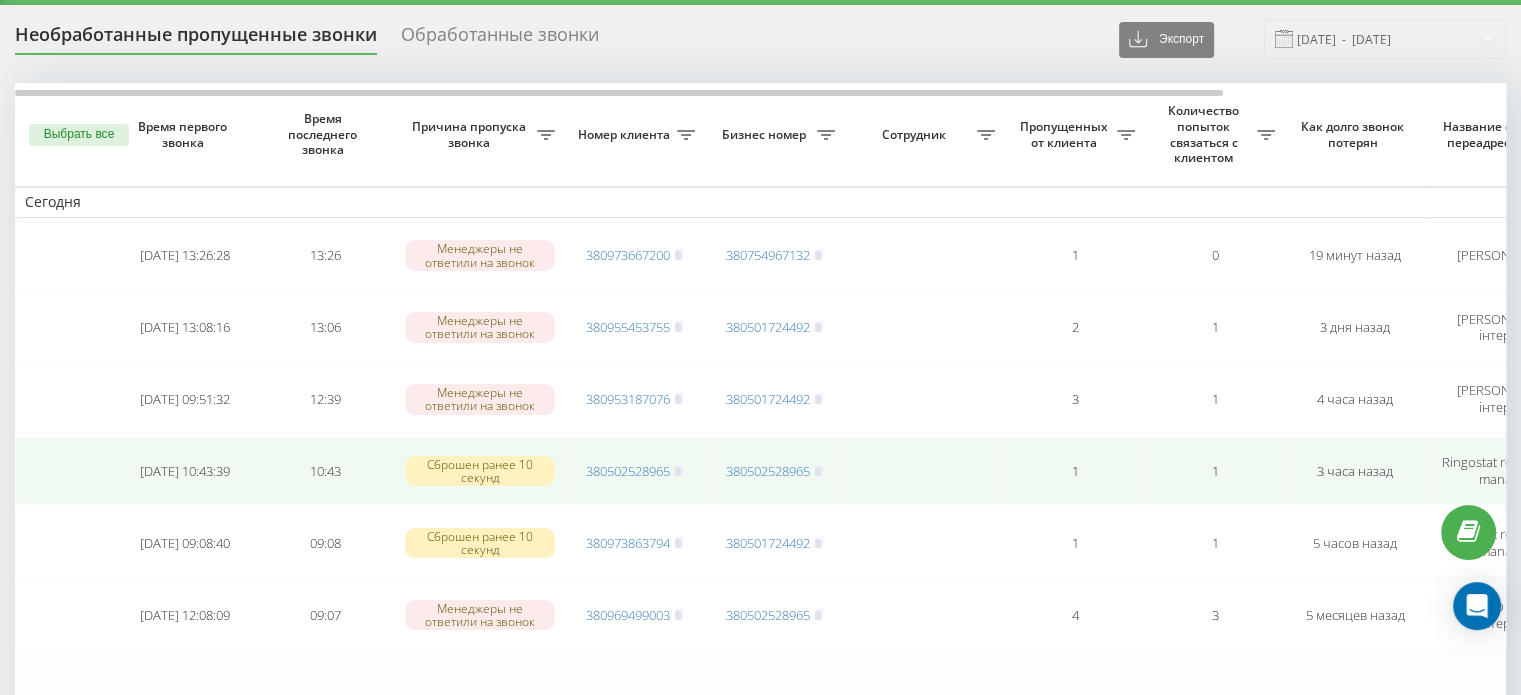 scroll, scrollTop: 0, scrollLeft: 0, axis: both 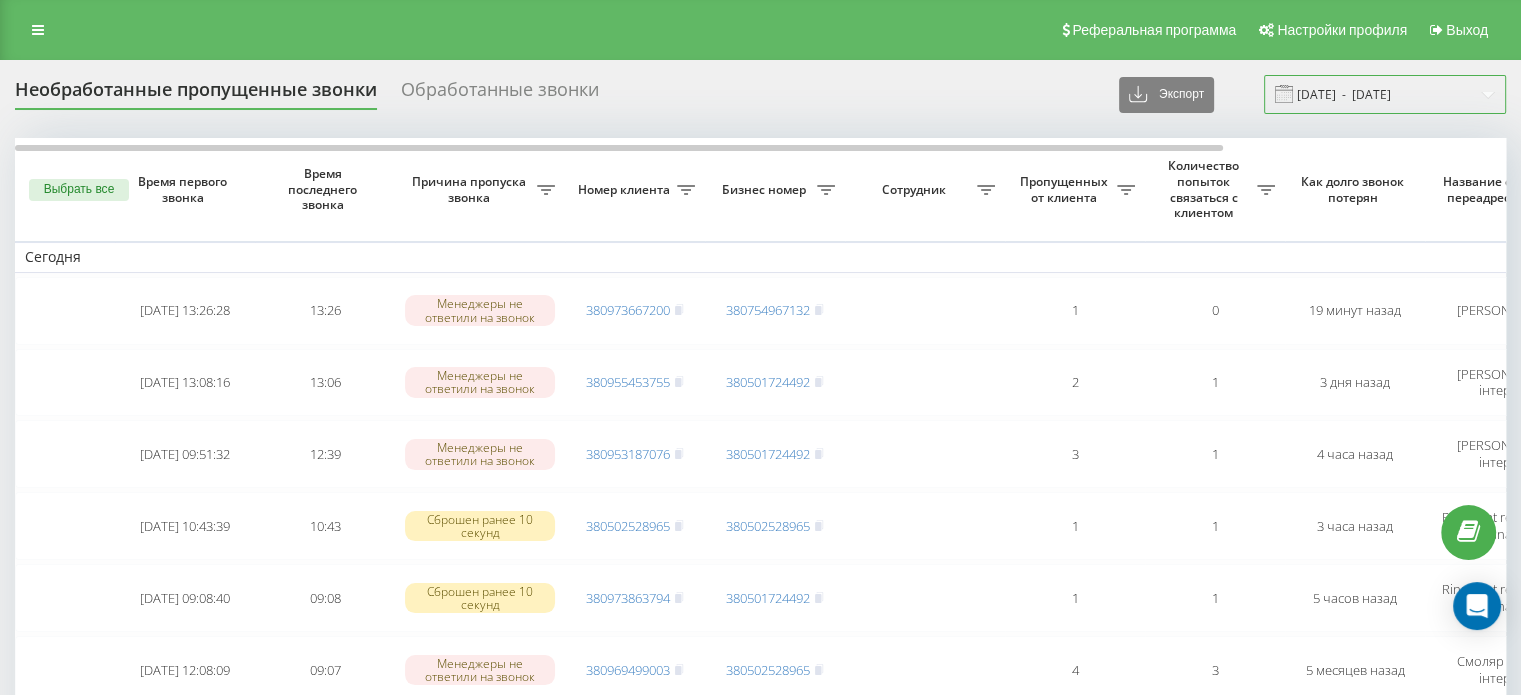 click on "11.07.2025  -  11.07.2025" at bounding box center (1385, 94) 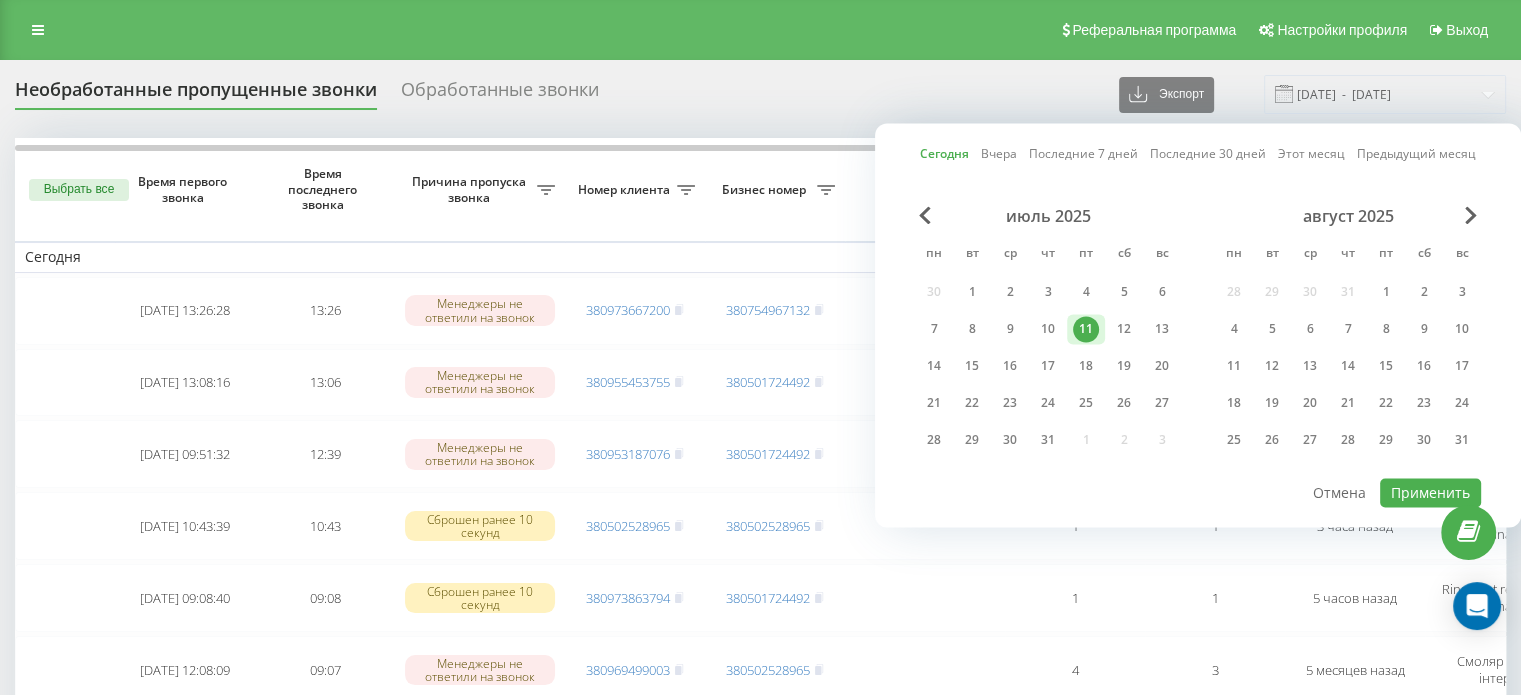 click on "Необработанные пропущенные звонки Обработанные звонки Экспорт .csv .xlsx 11.07.2025  -  11.07.2025" at bounding box center [760, 94] 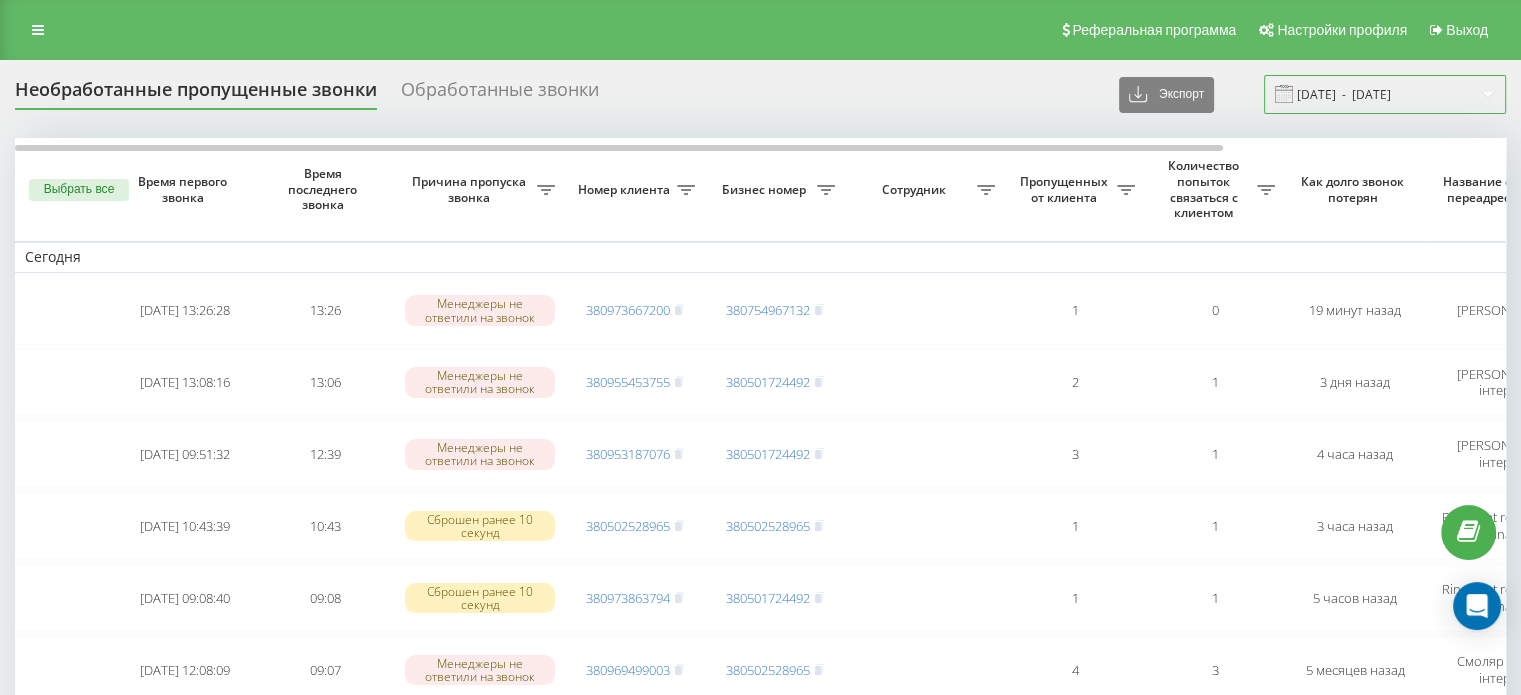 click on "11.07.2025  -  11.07.2025" at bounding box center [1385, 94] 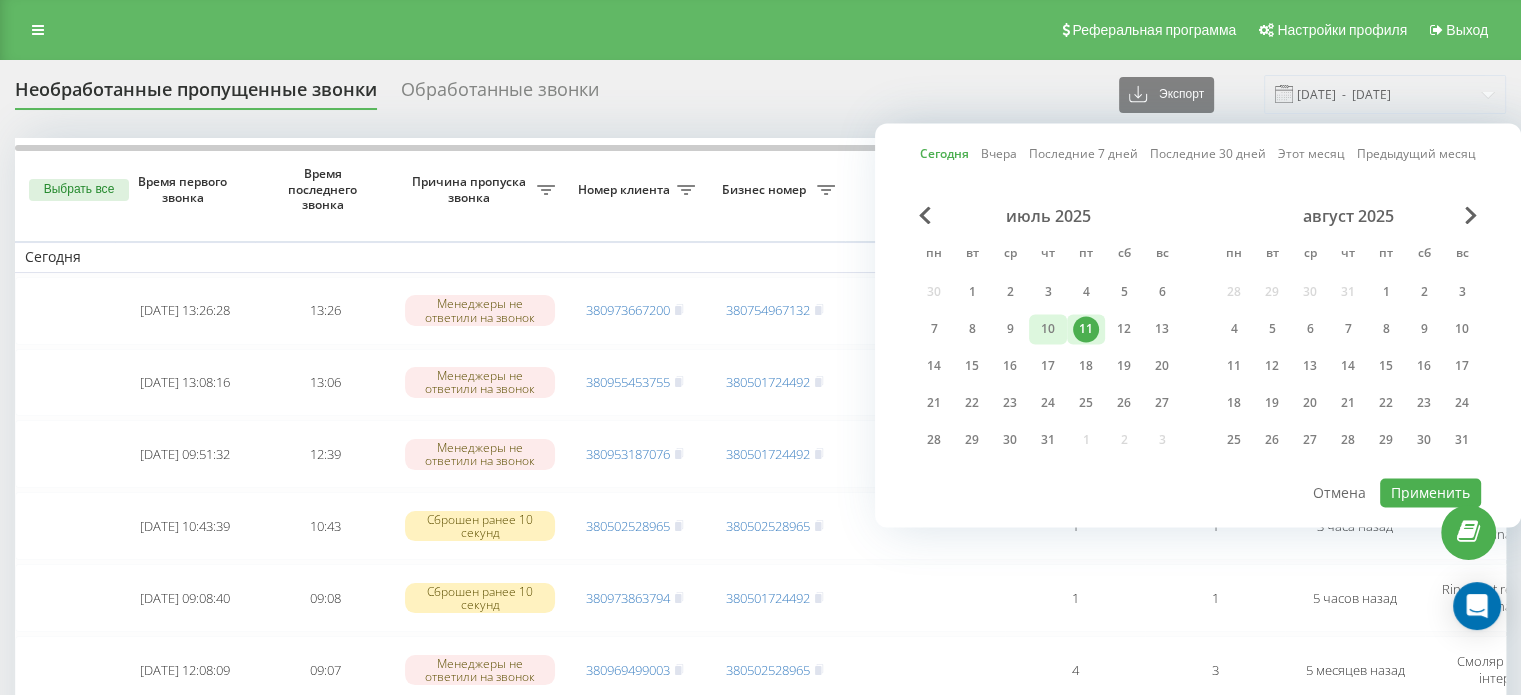 click on "10" at bounding box center [1048, 329] 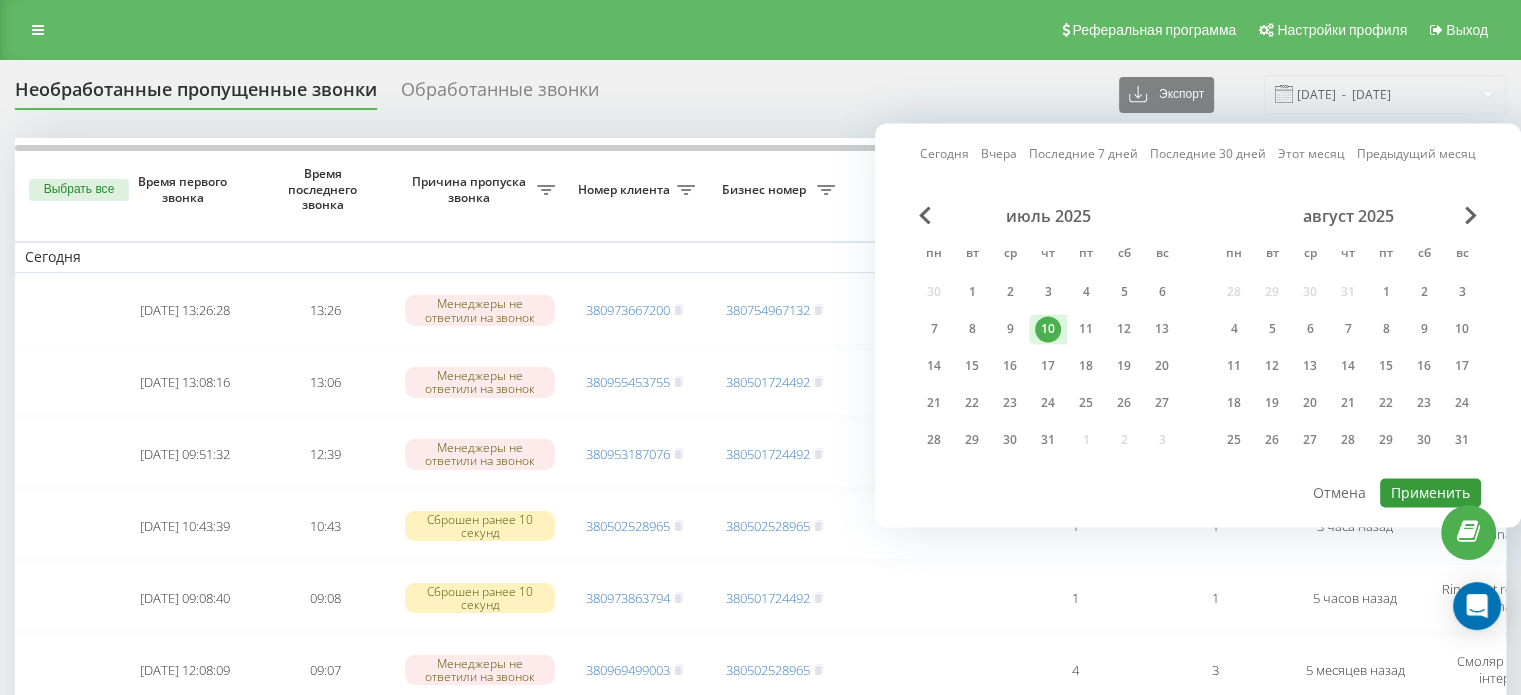 click on "Применить" at bounding box center [1430, 492] 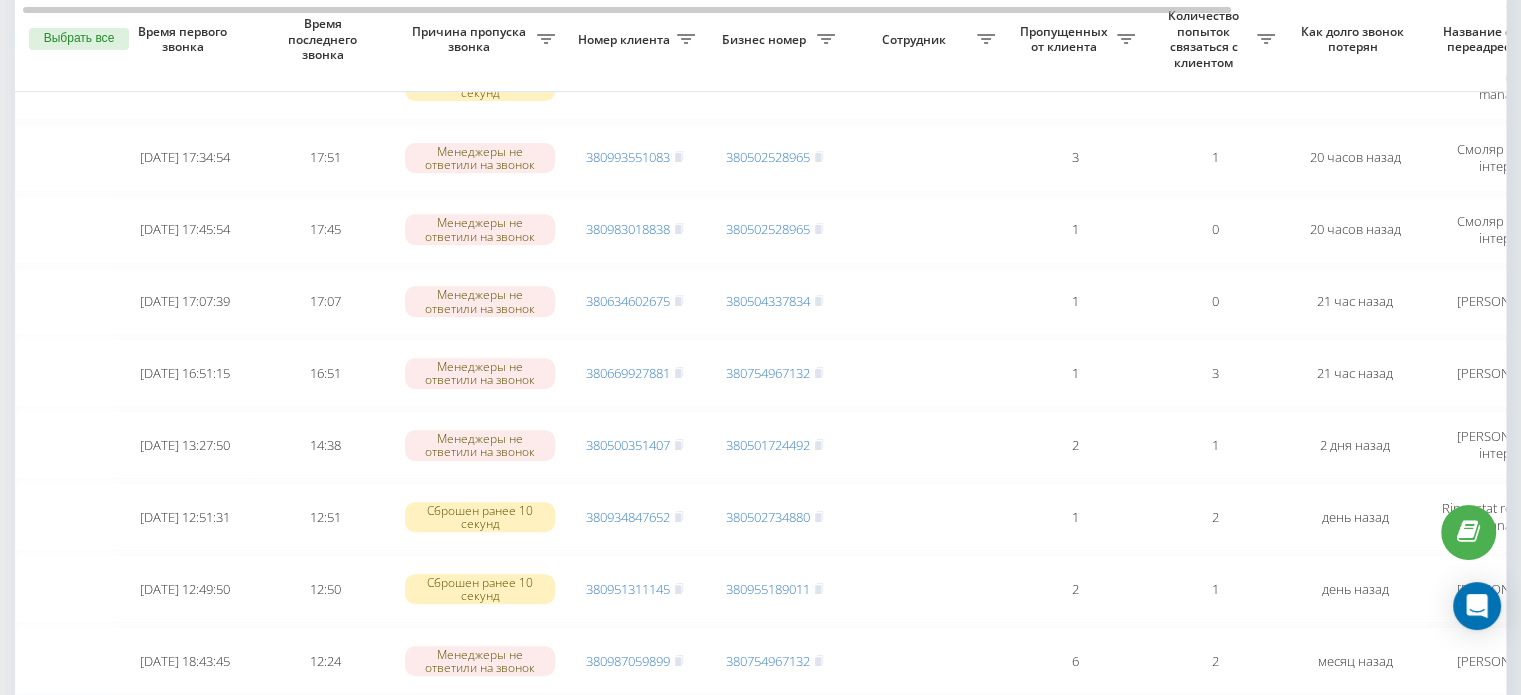 scroll, scrollTop: 0, scrollLeft: 0, axis: both 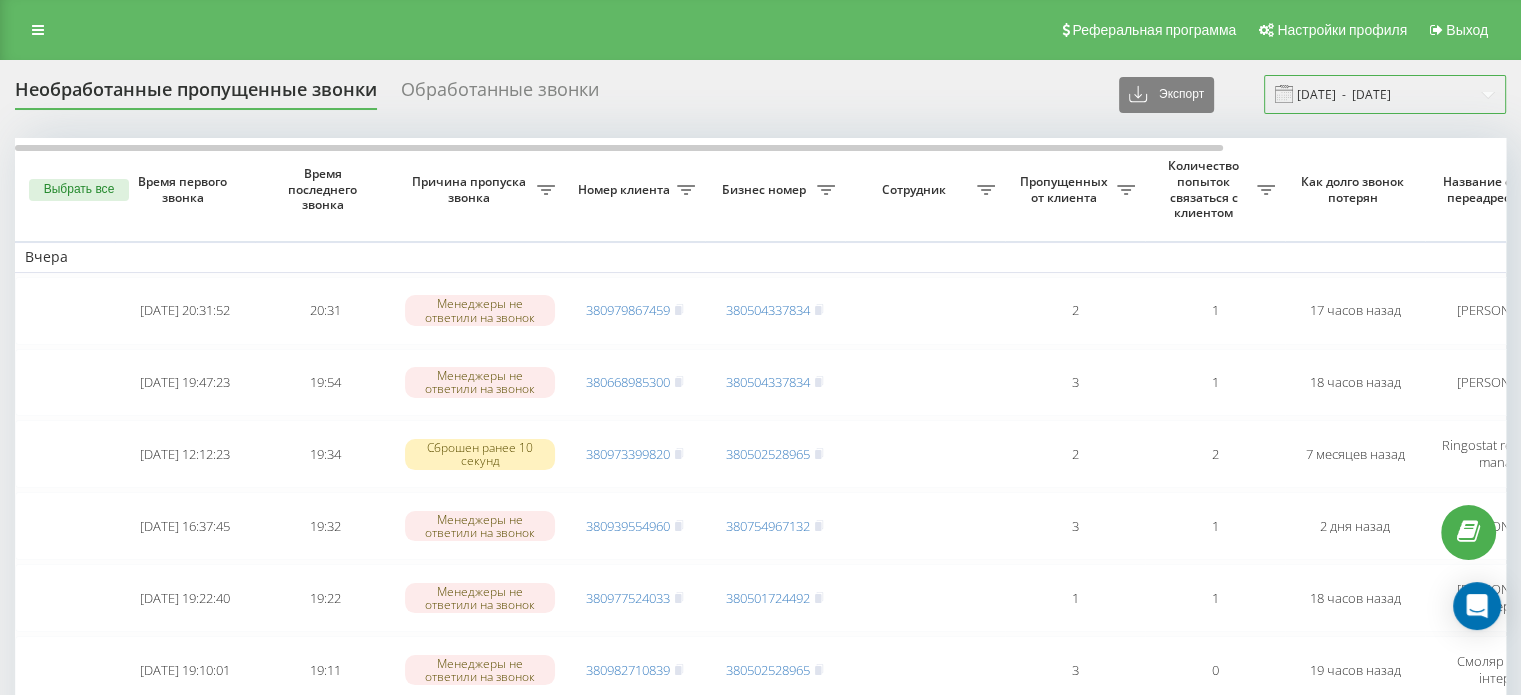 click on "[DATE]  -  [DATE]" at bounding box center [1385, 94] 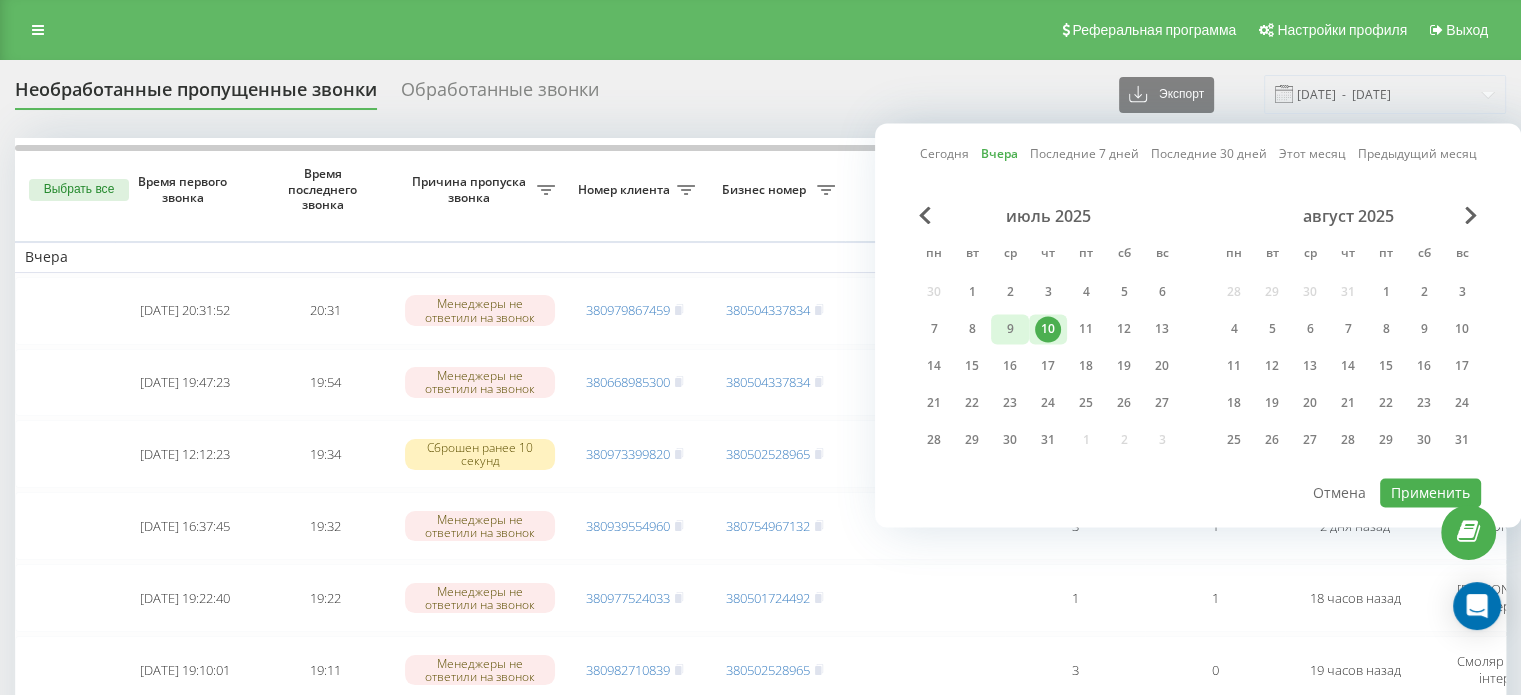 click on "9" at bounding box center (1010, 329) 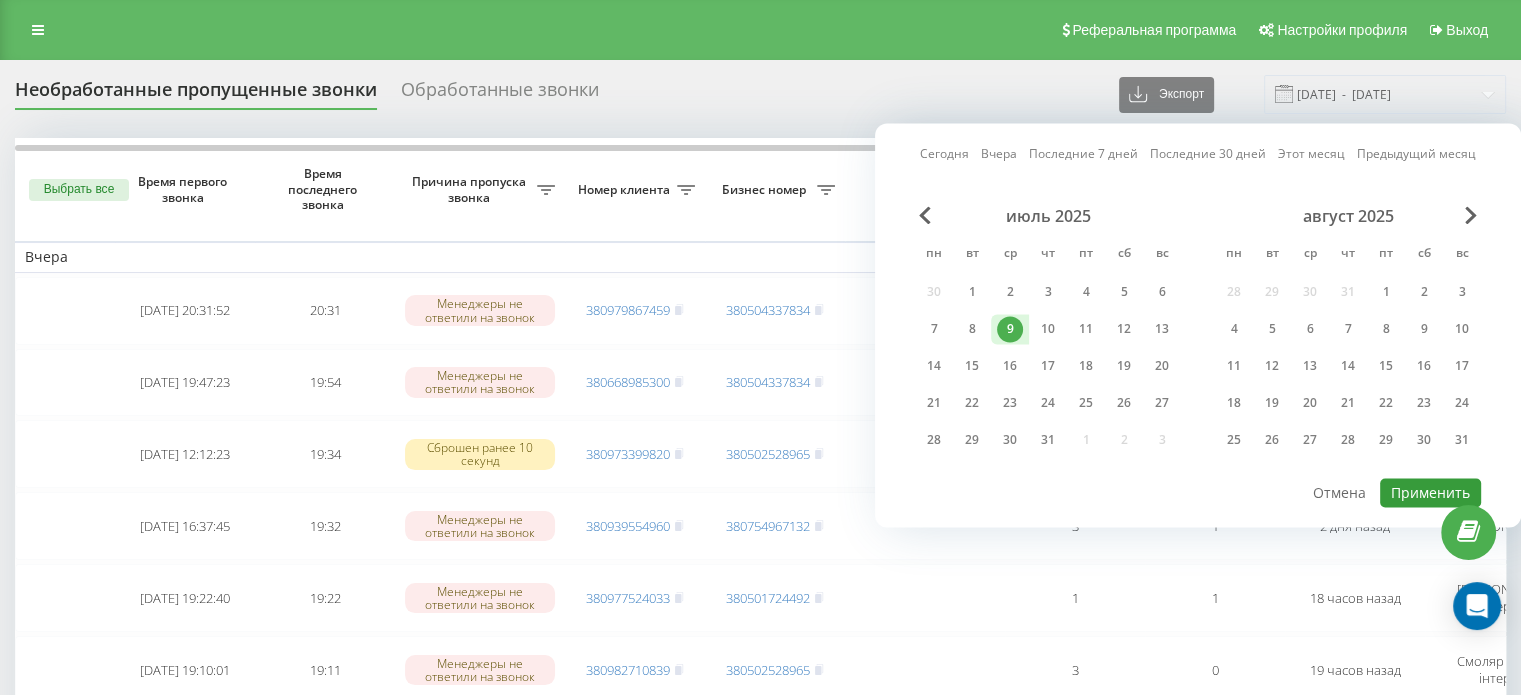 click on "Применить" at bounding box center [1430, 492] 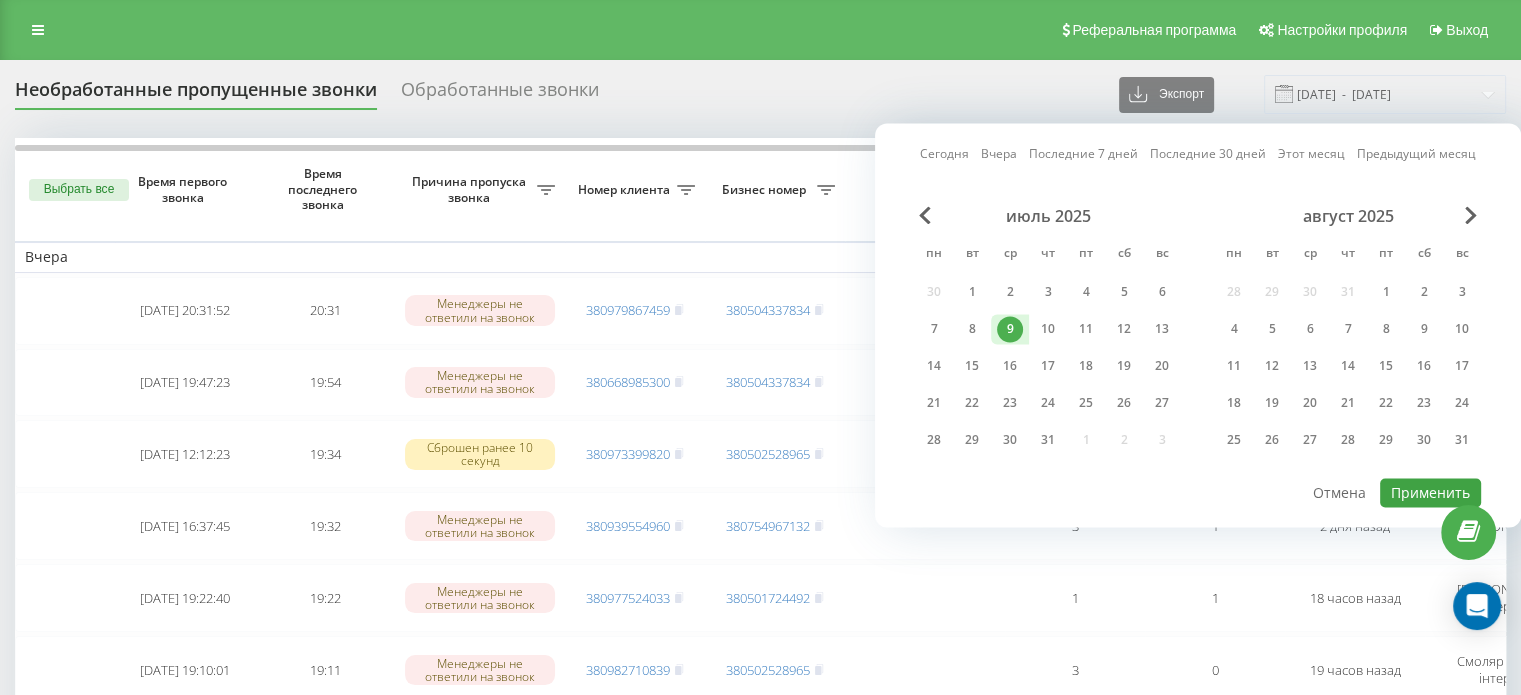 type on "09.07.2025  -  09.07.2025" 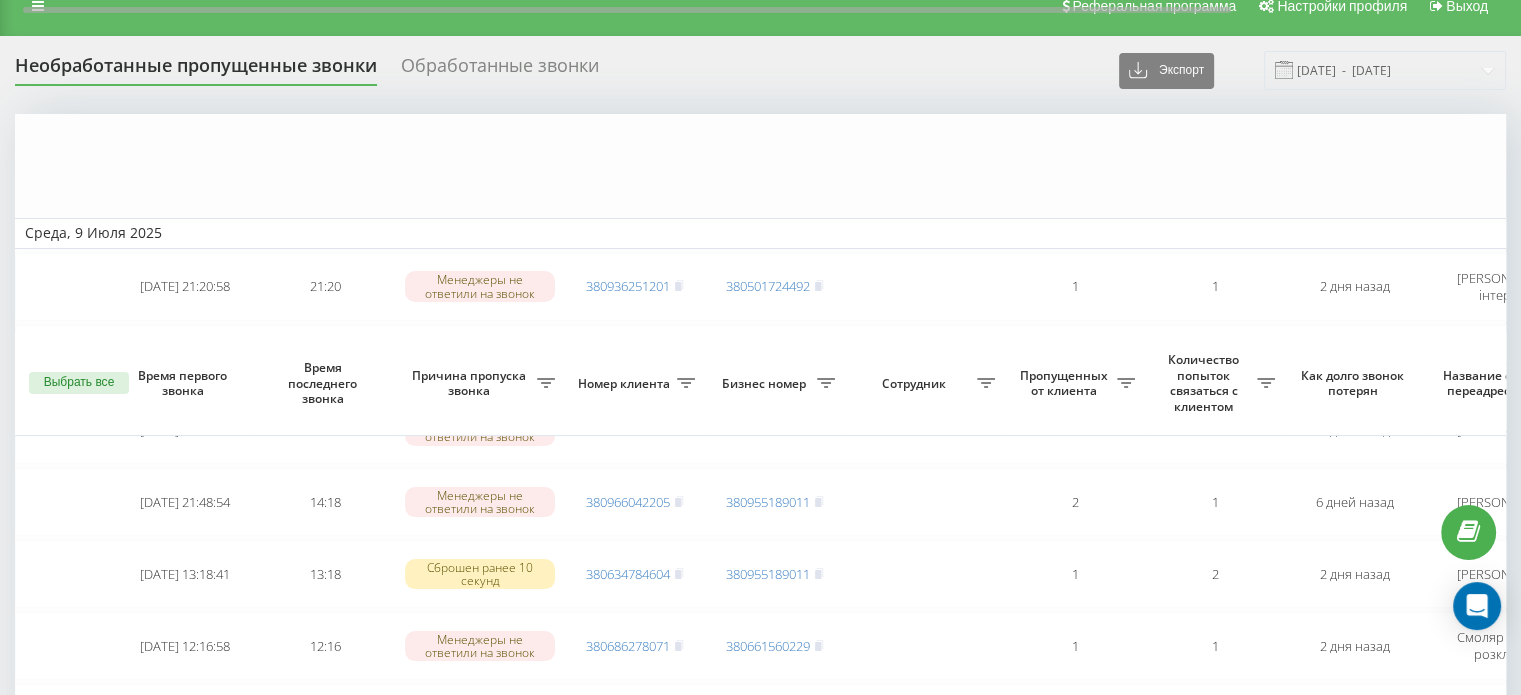 scroll, scrollTop: 0, scrollLeft: 0, axis: both 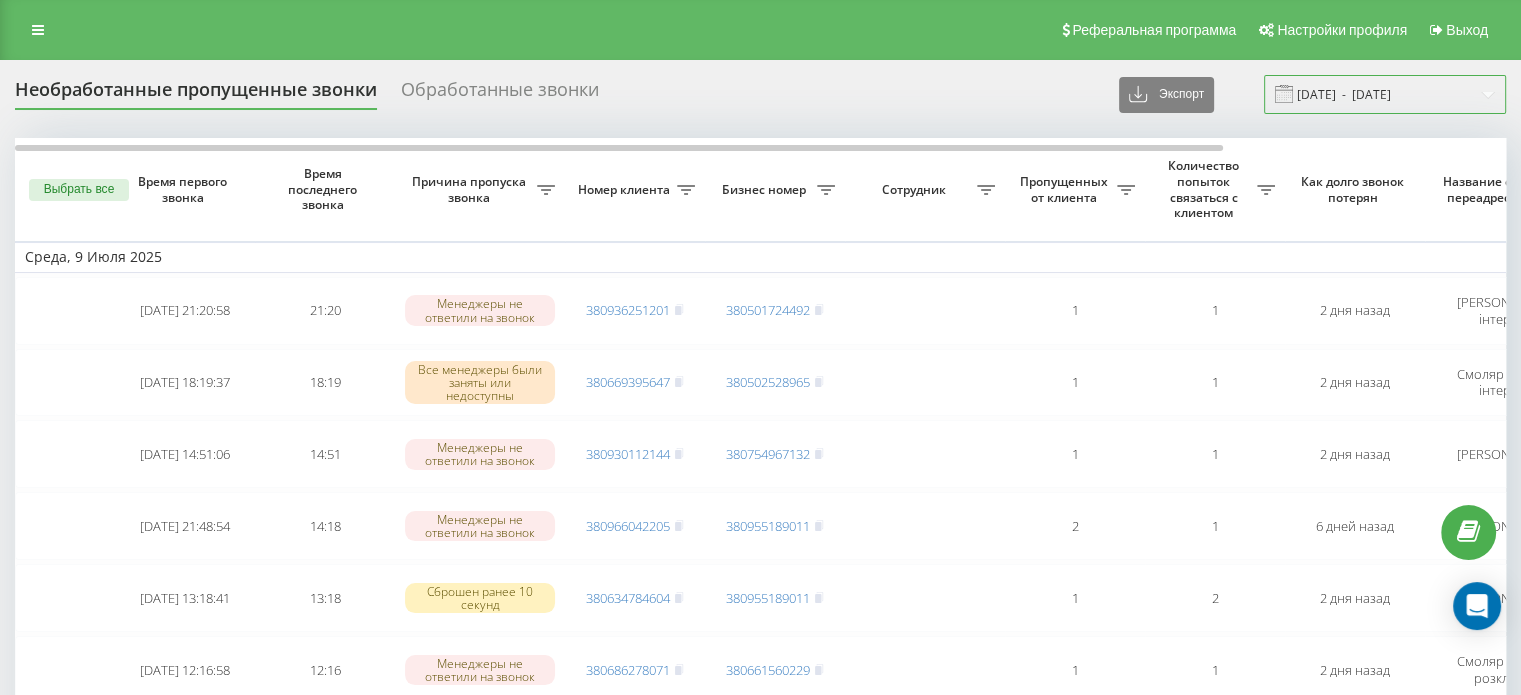 click on "09.07.2025  -  09.07.2025" at bounding box center [1385, 94] 